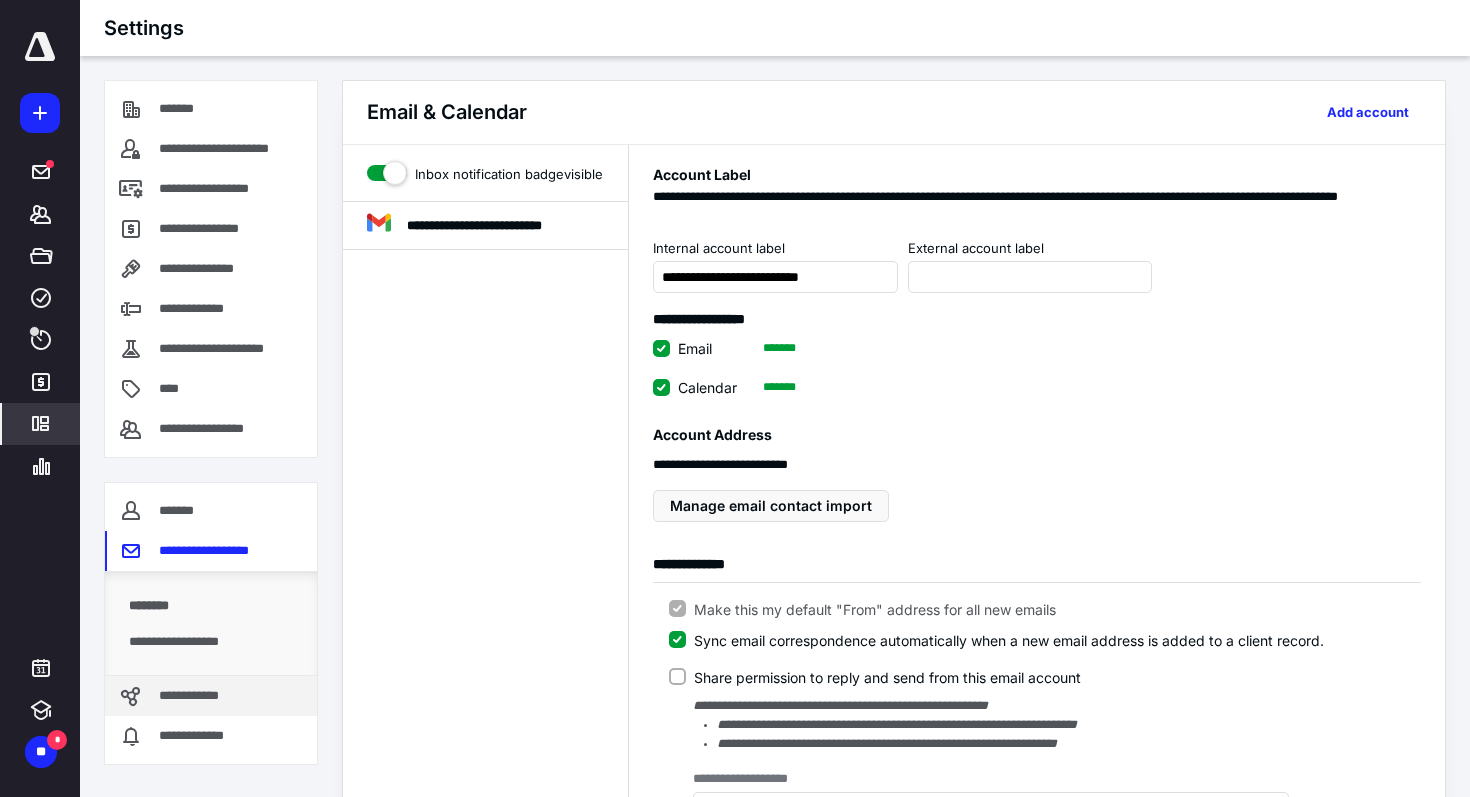scroll, scrollTop: 0, scrollLeft: 0, axis: both 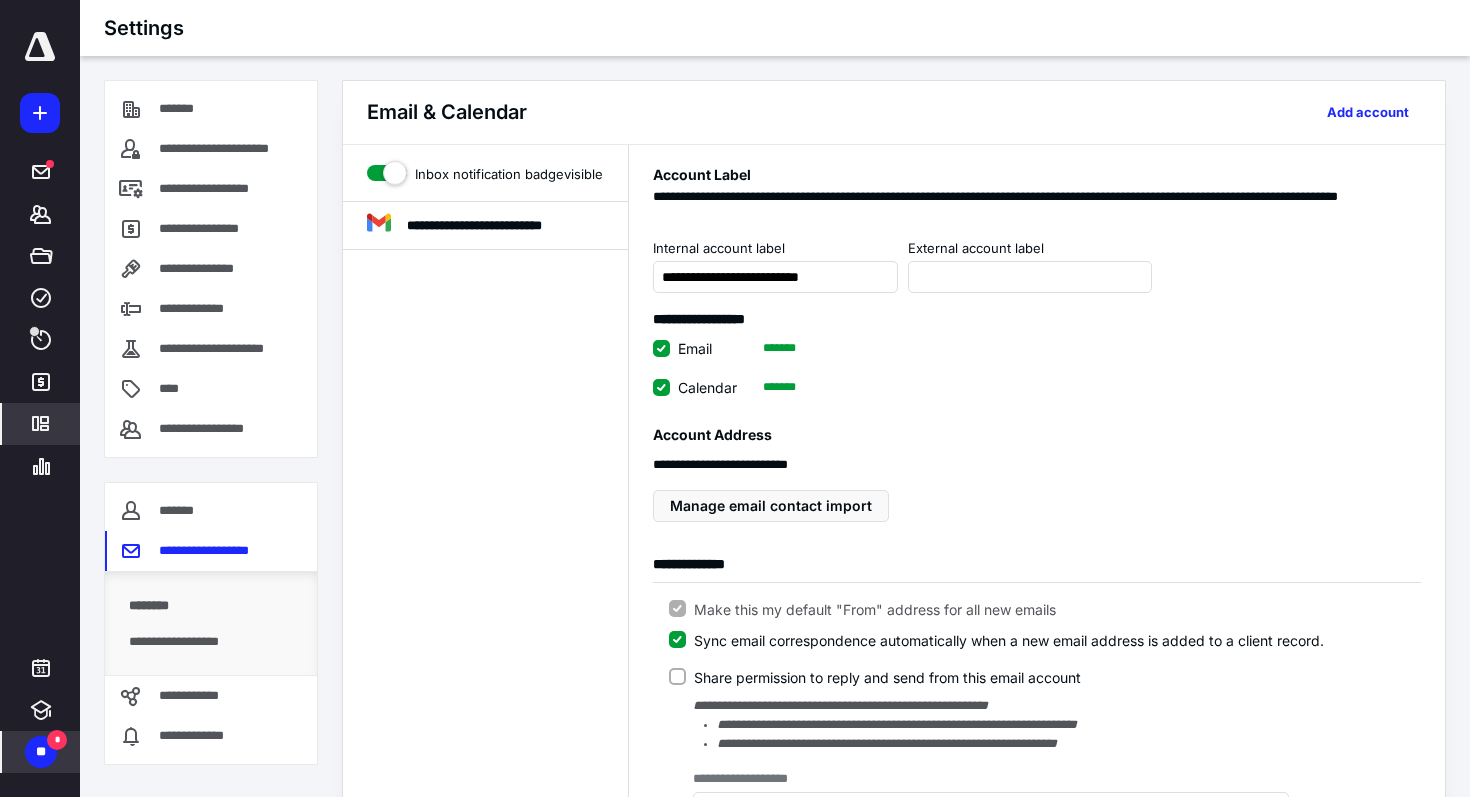 click on "**" at bounding box center [41, 752] 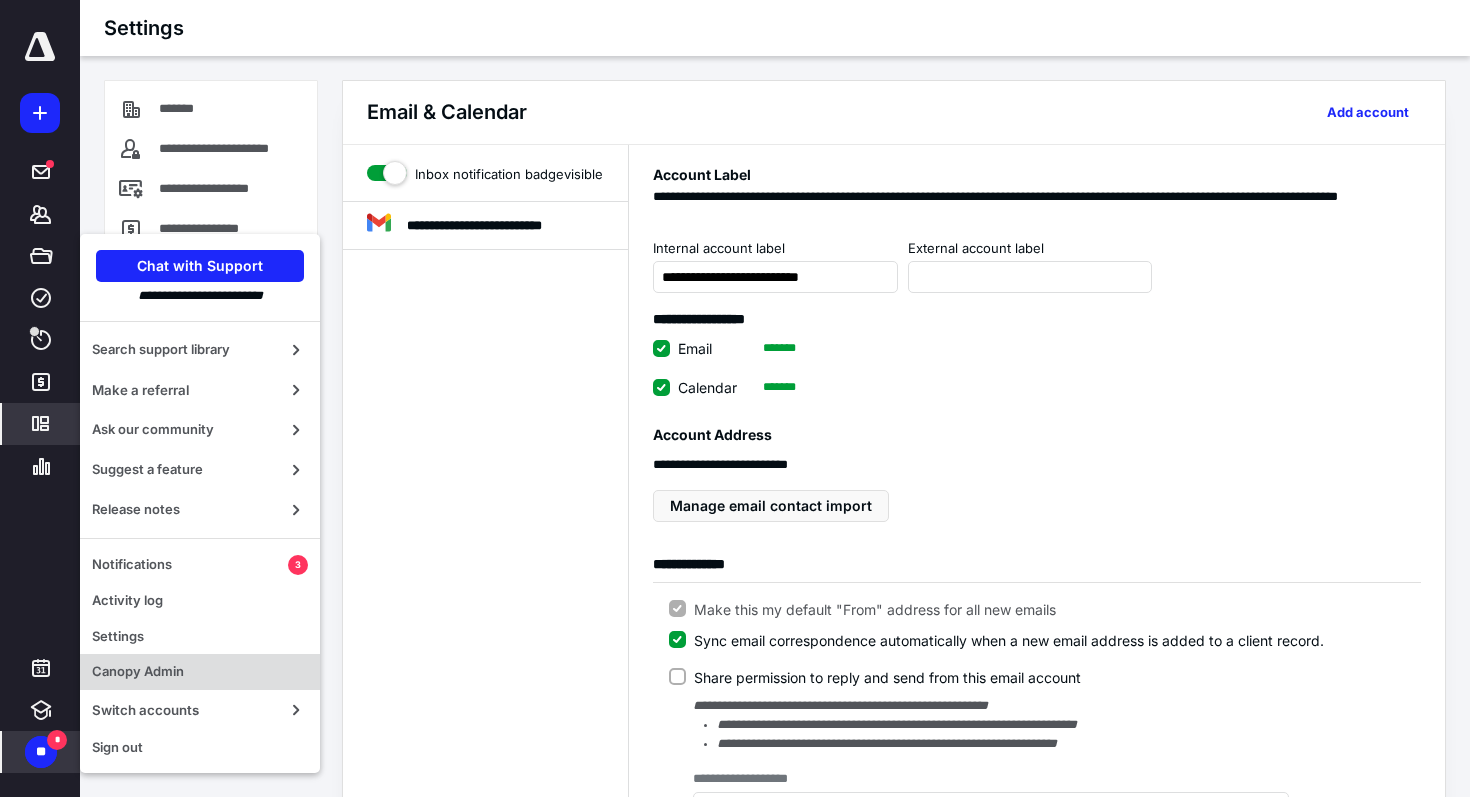 click on "Canopy Admin" at bounding box center (200, 672) 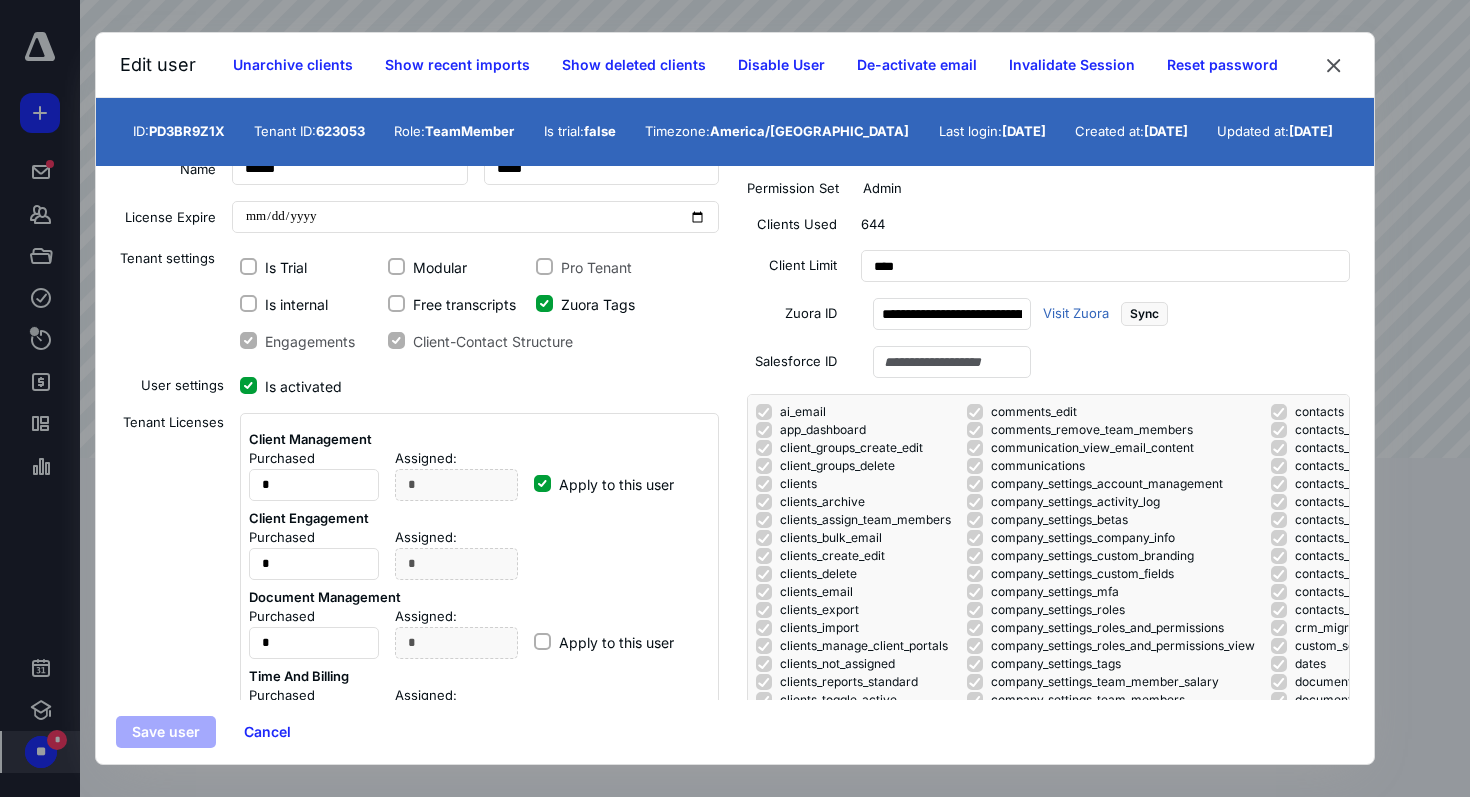 scroll, scrollTop: 124, scrollLeft: 0, axis: vertical 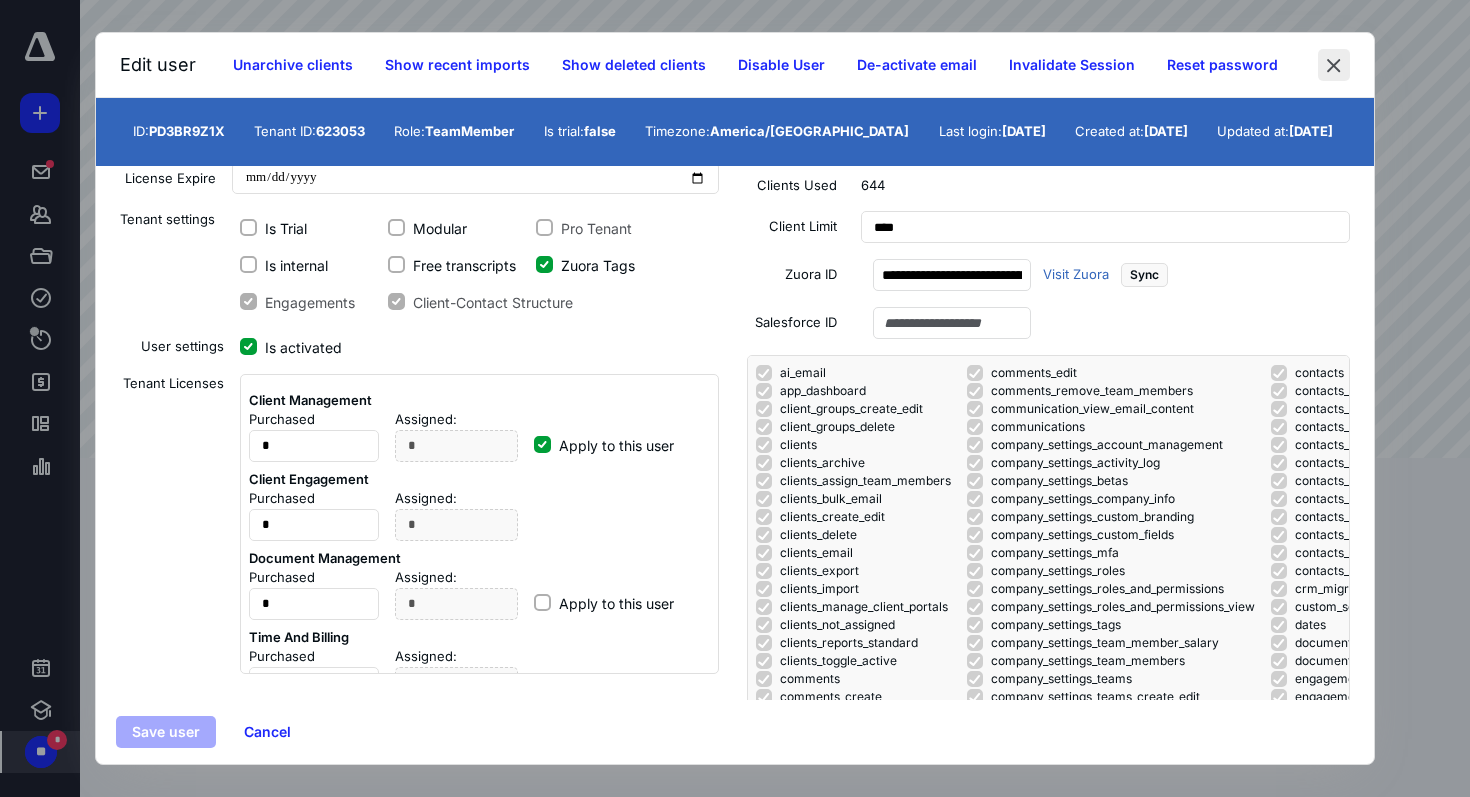 click at bounding box center [1334, 65] 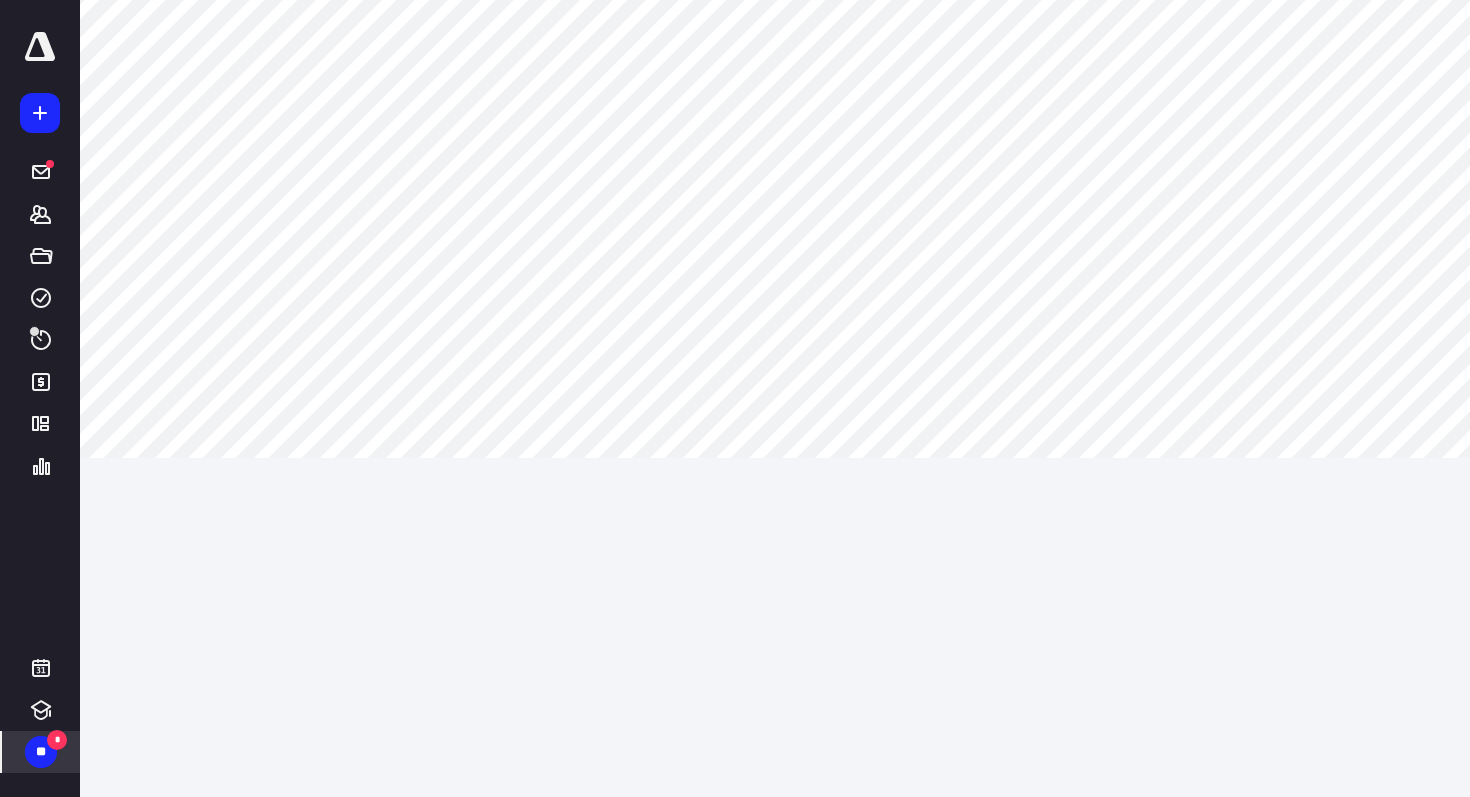 click on "**" at bounding box center [41, 752] 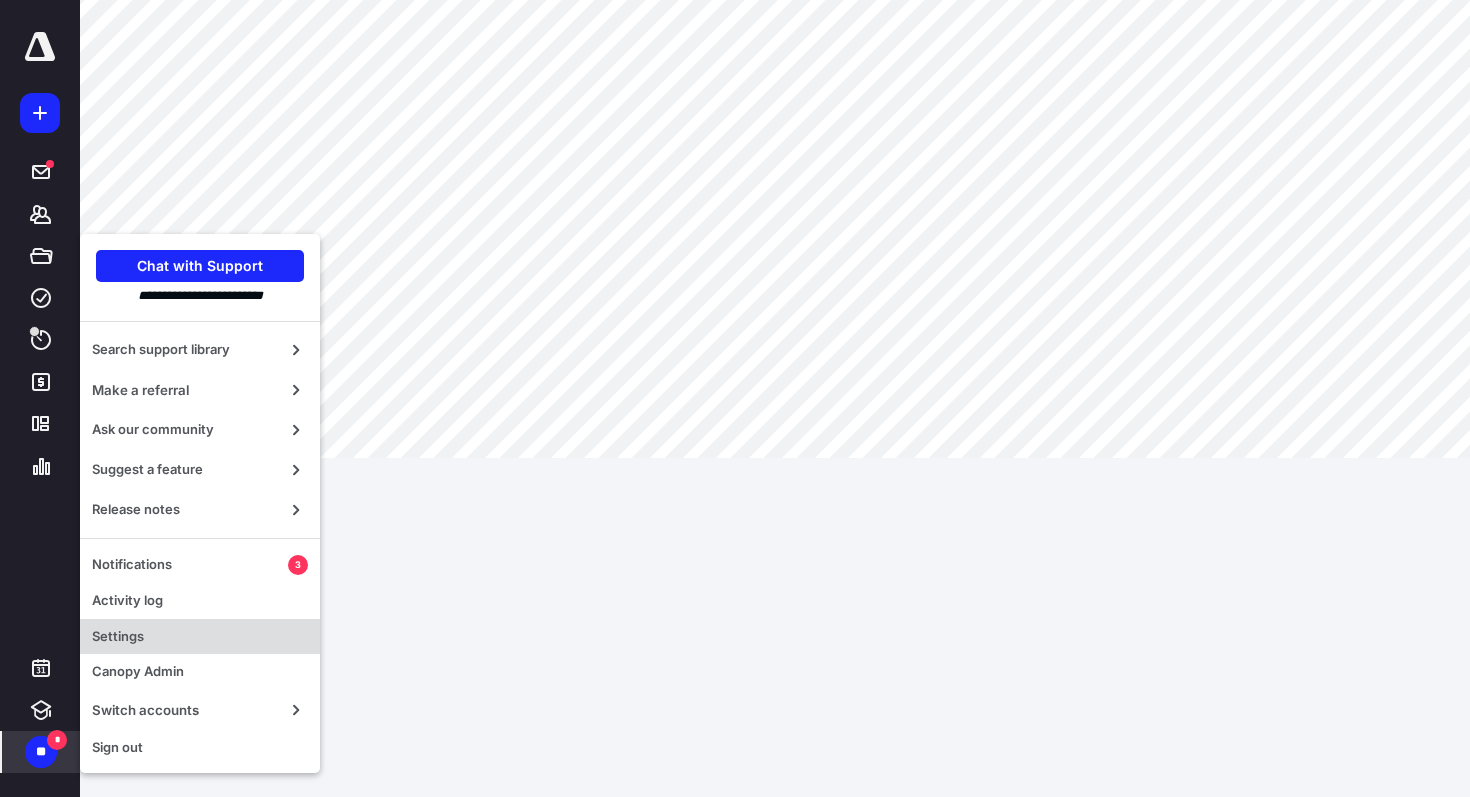 click on "Settings" at bounding box center [200, 637] 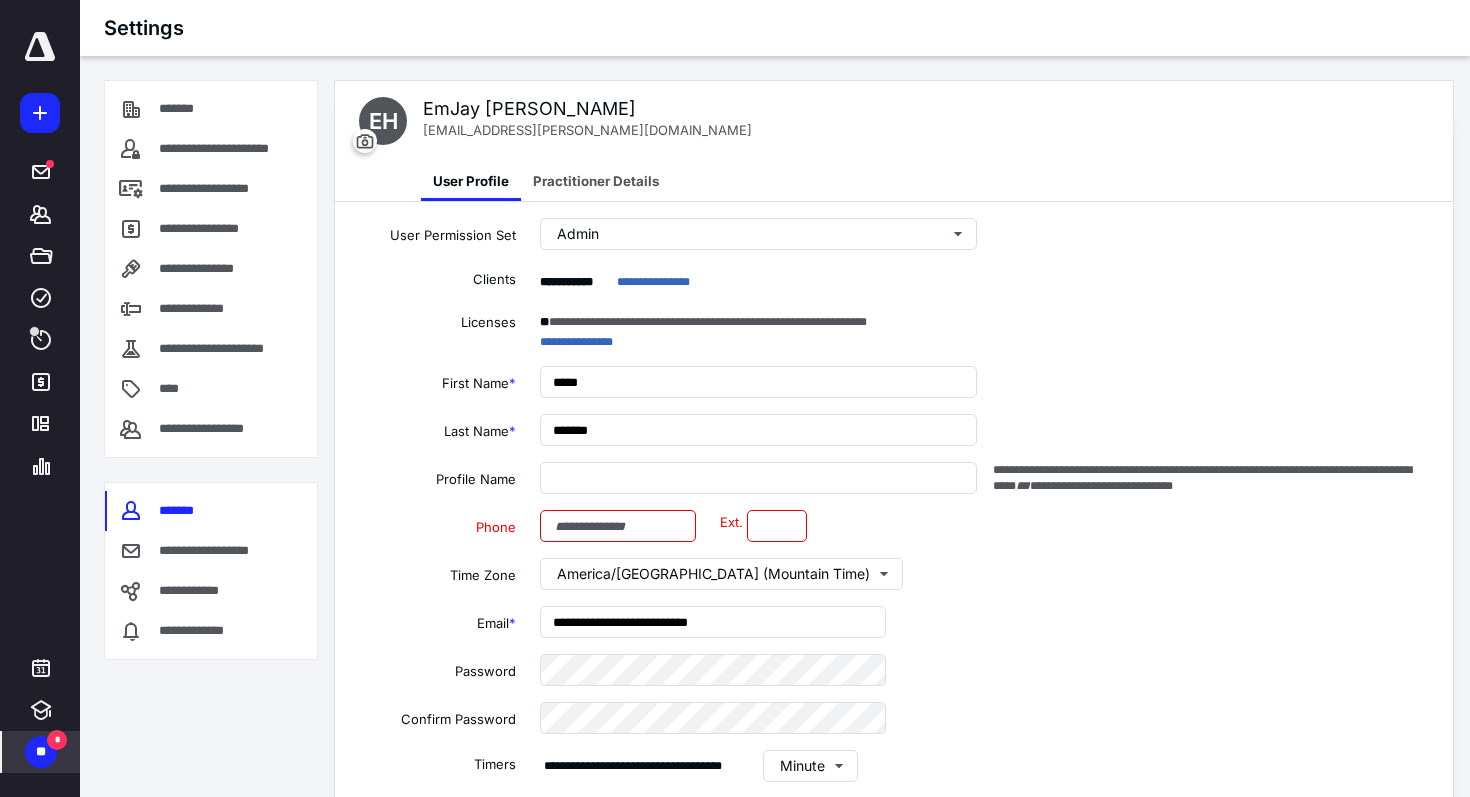 click on "**" at bounding box center (41, 752) 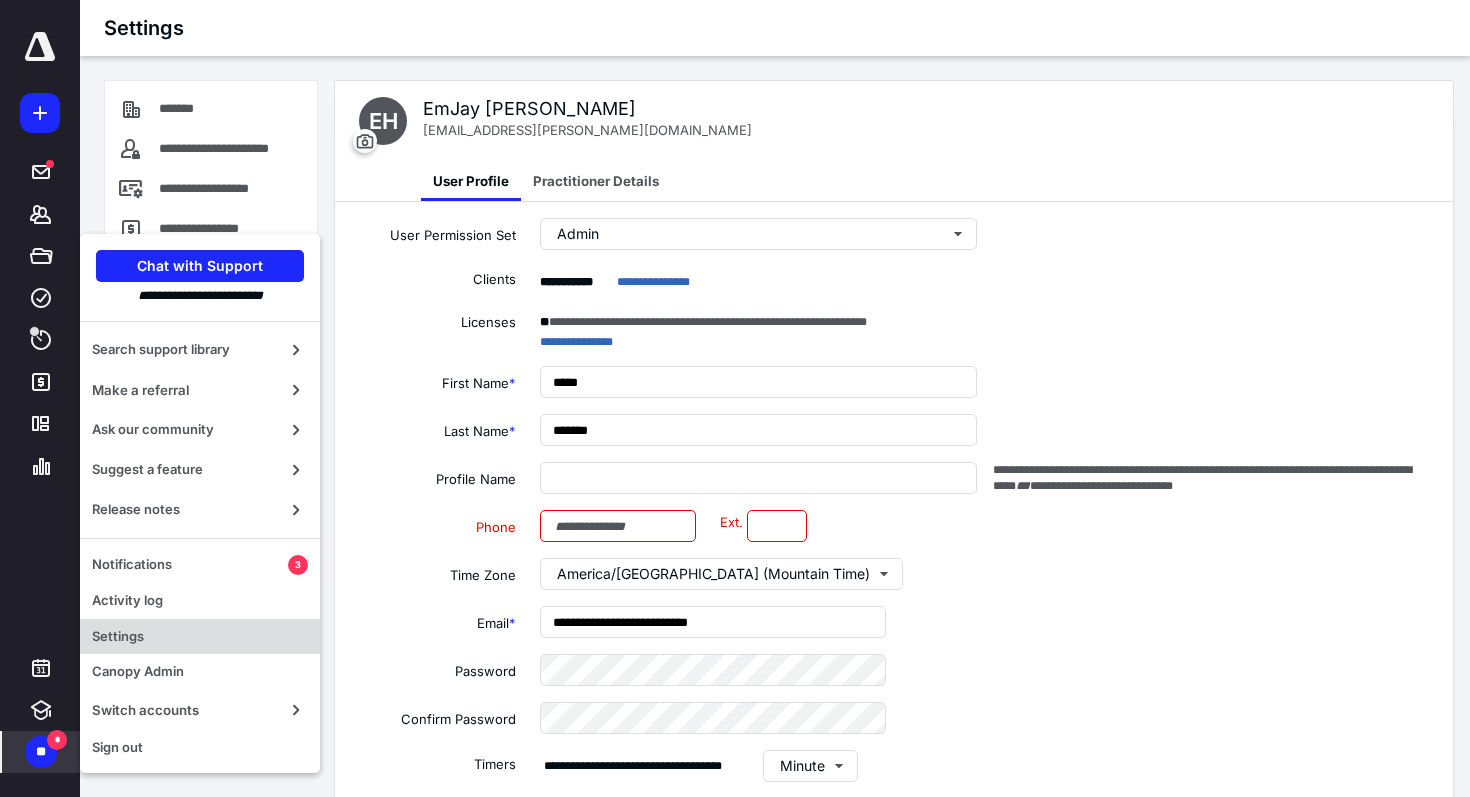 click on "Settings" at bounding box center [200, 637] 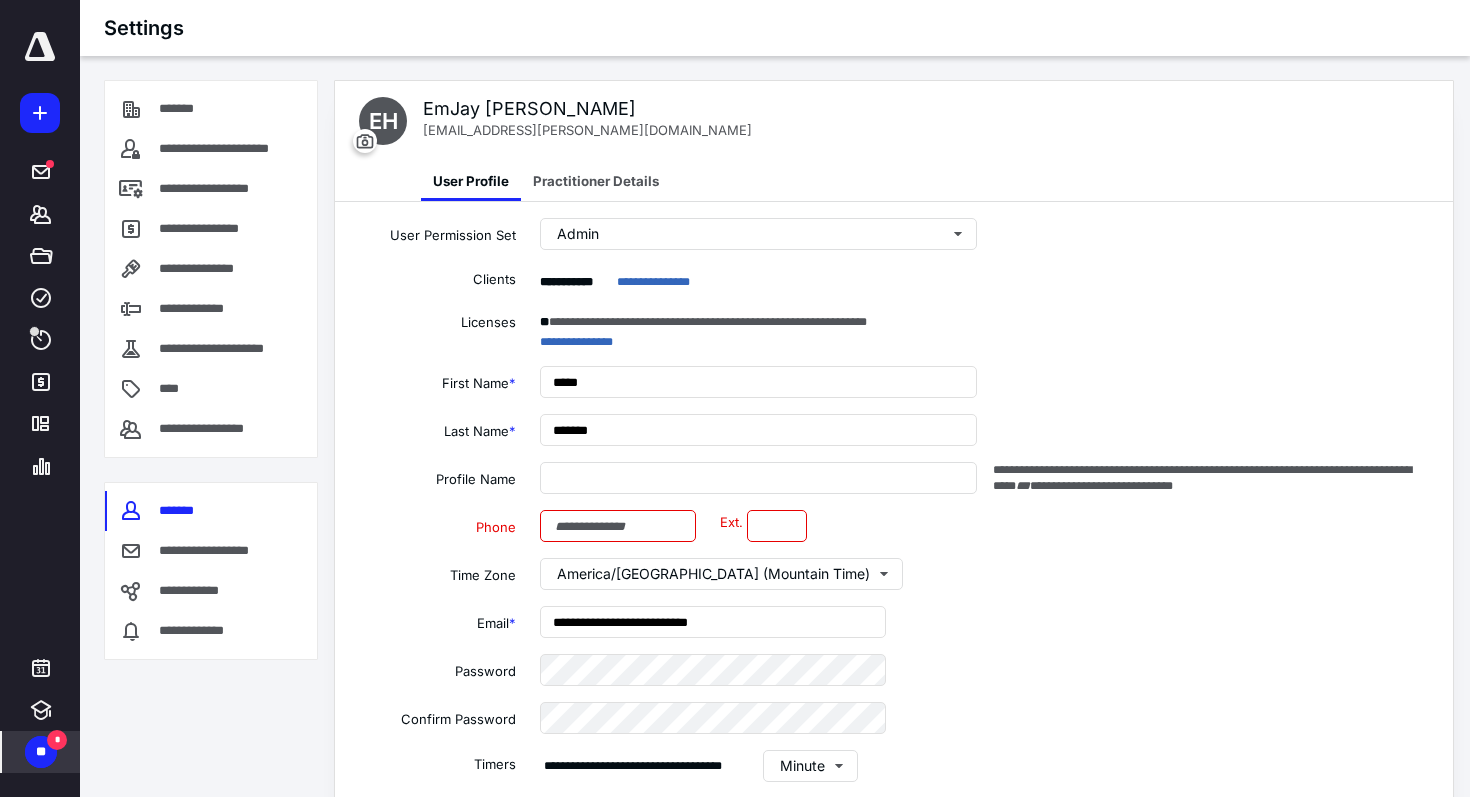 click on "**" at bounding box center (41, 752) 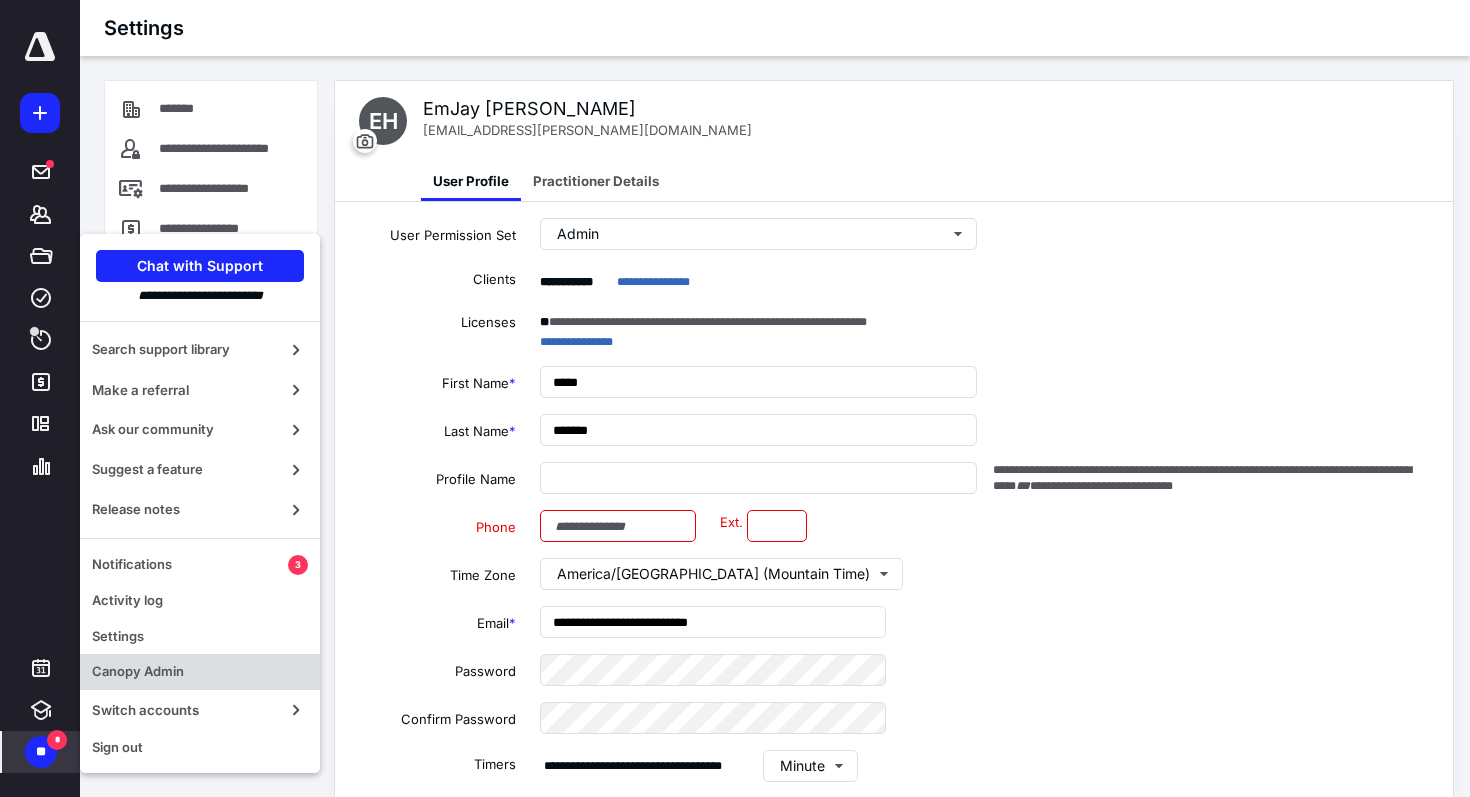 click on "Canopy Admin" at bounding box center (200, 672) 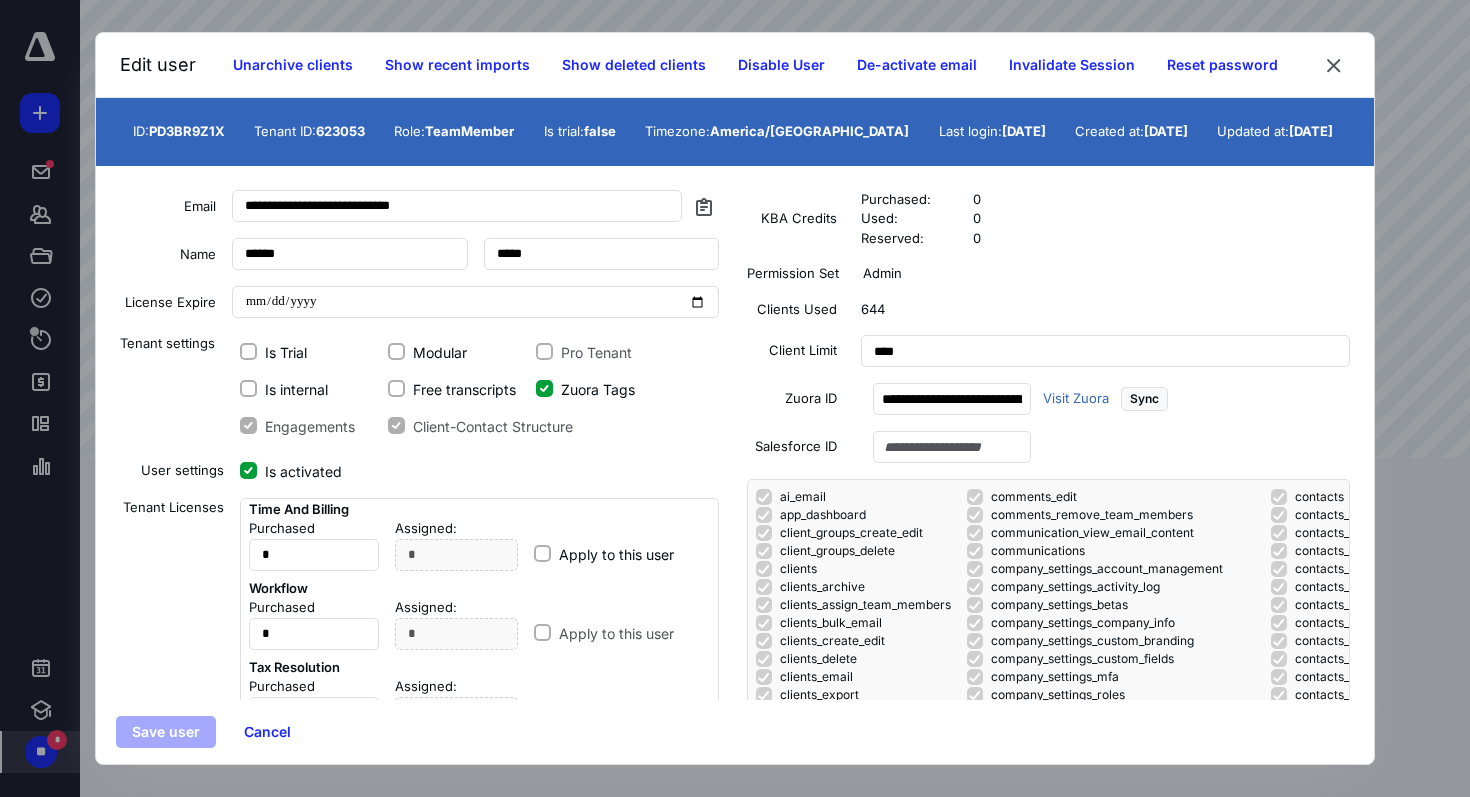 scroll, scrollTop: 0, scrollLeft: 0, axis: both 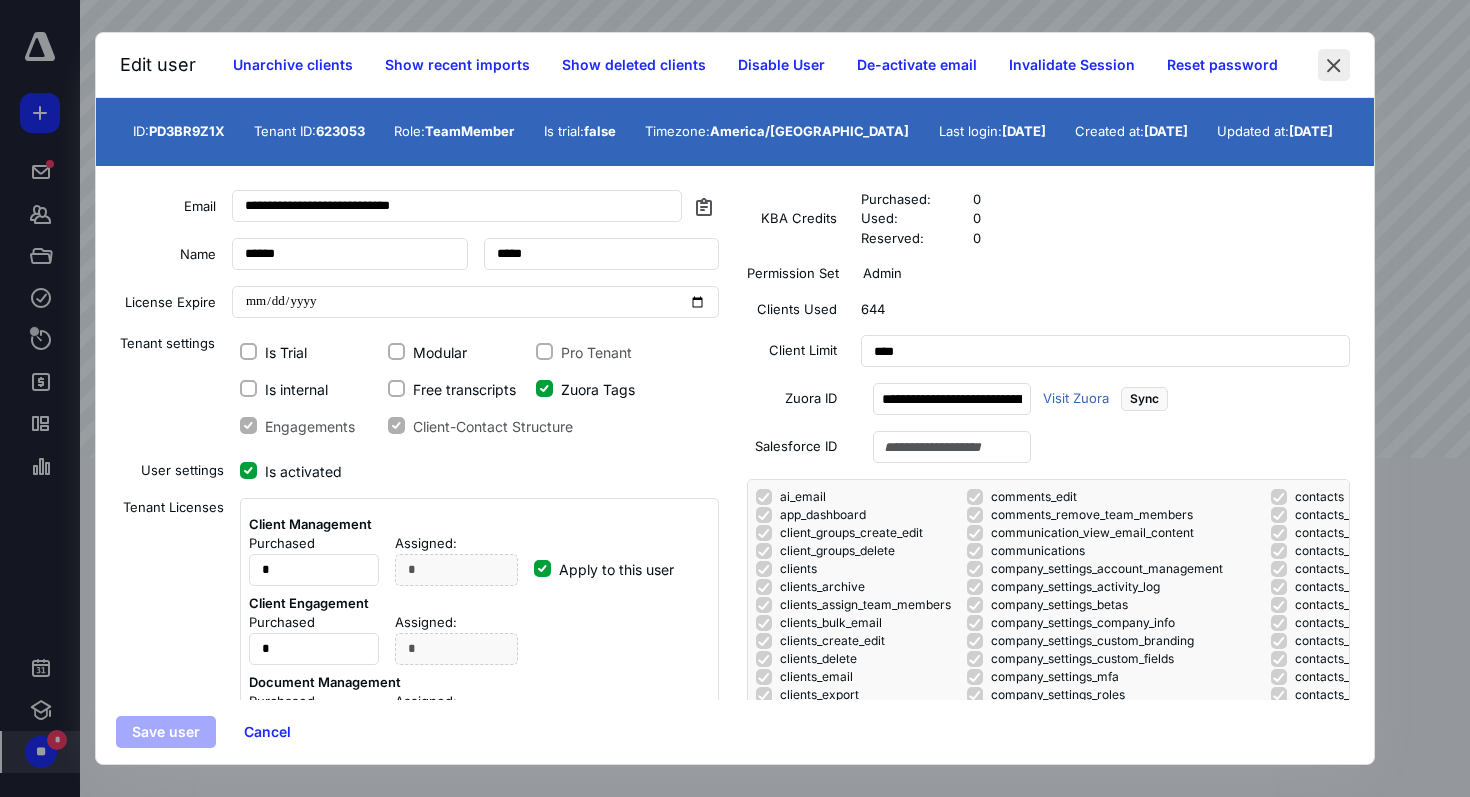click at bounding box center [1334, 65] 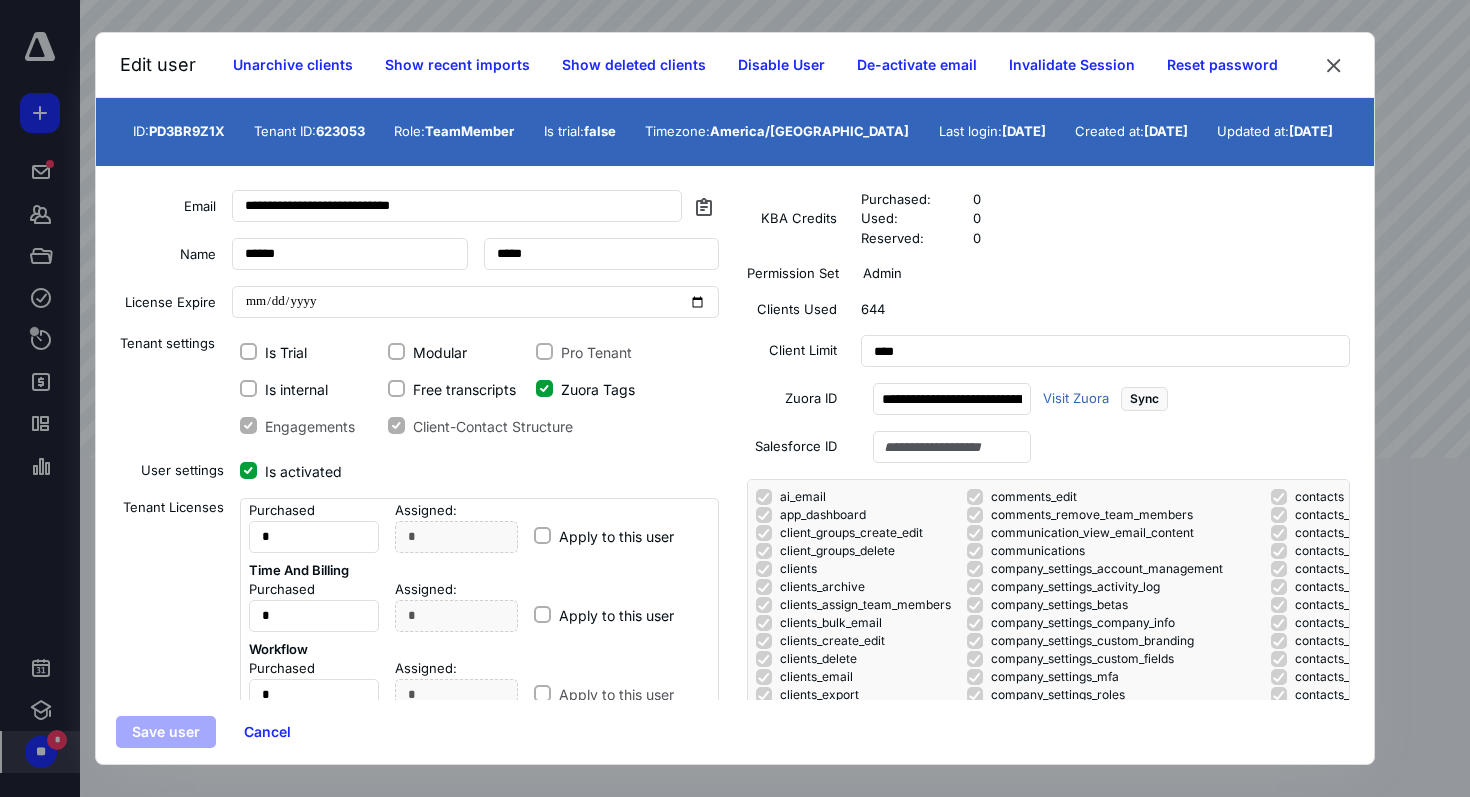 scroll, scrollTop: 183, scrollLeft: 0, axis: vertical 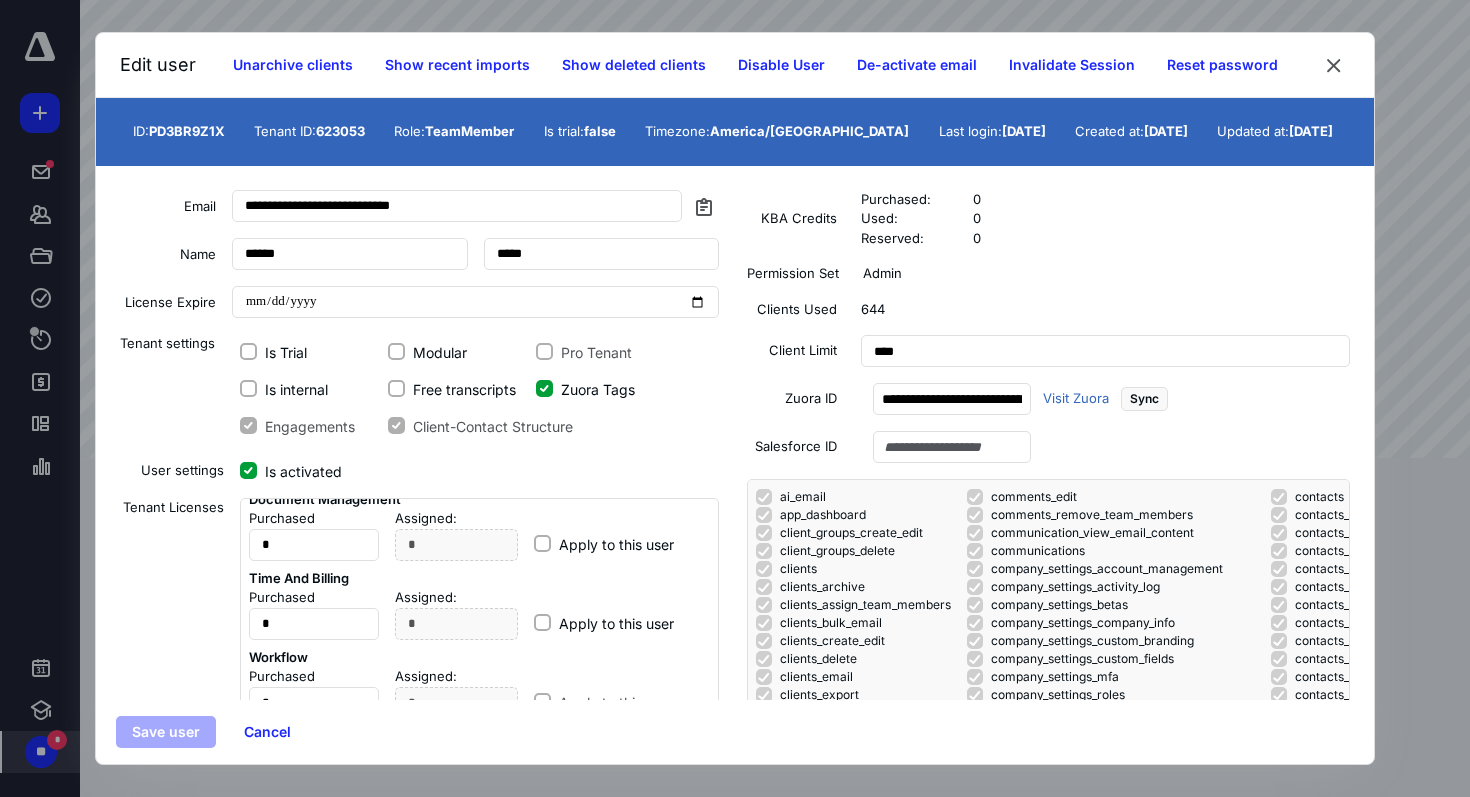 click on "Apply to this user" at bounding box center [542, 544] 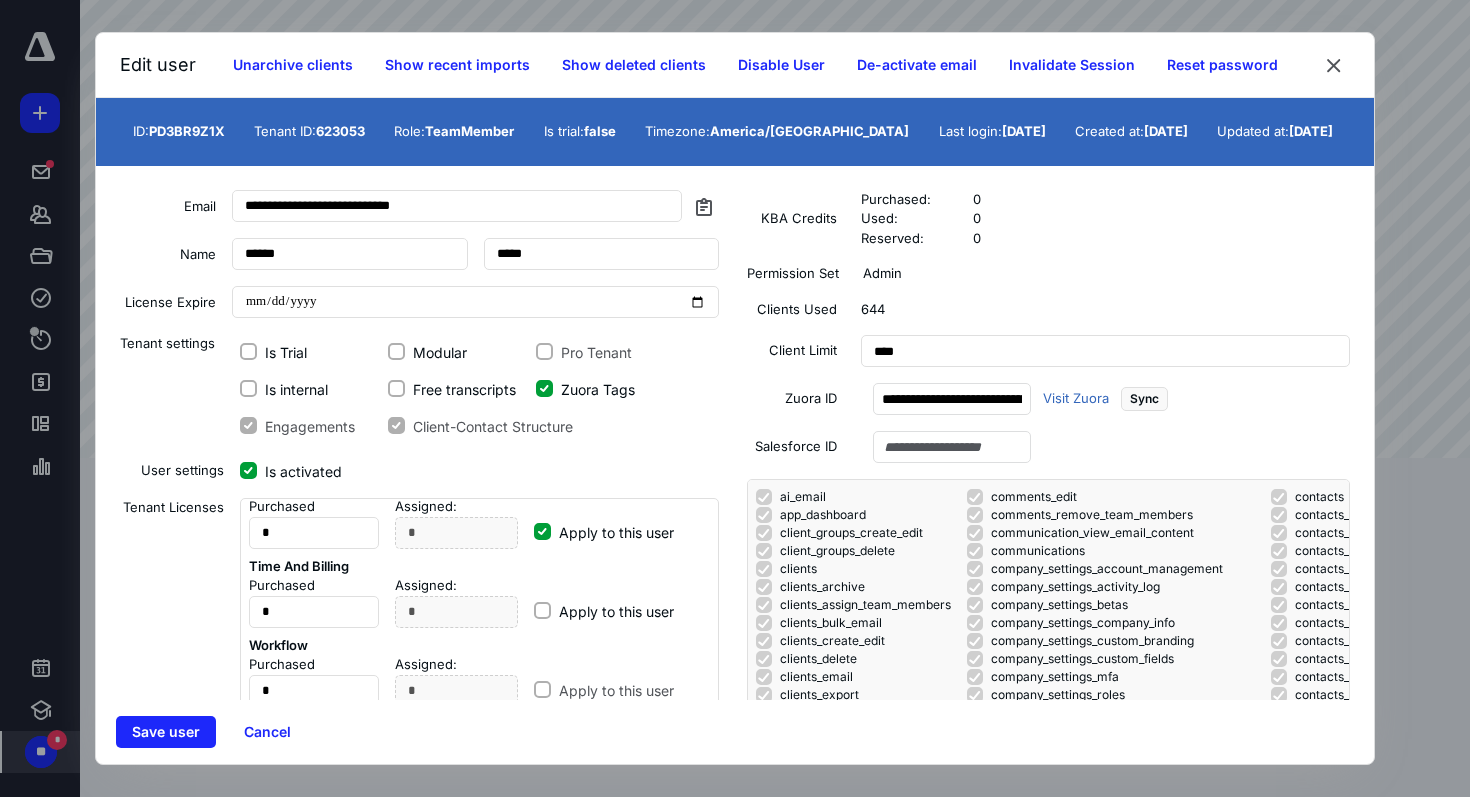 scroll, scrollTop: 209, scrollLeft: 0, axis: vertical 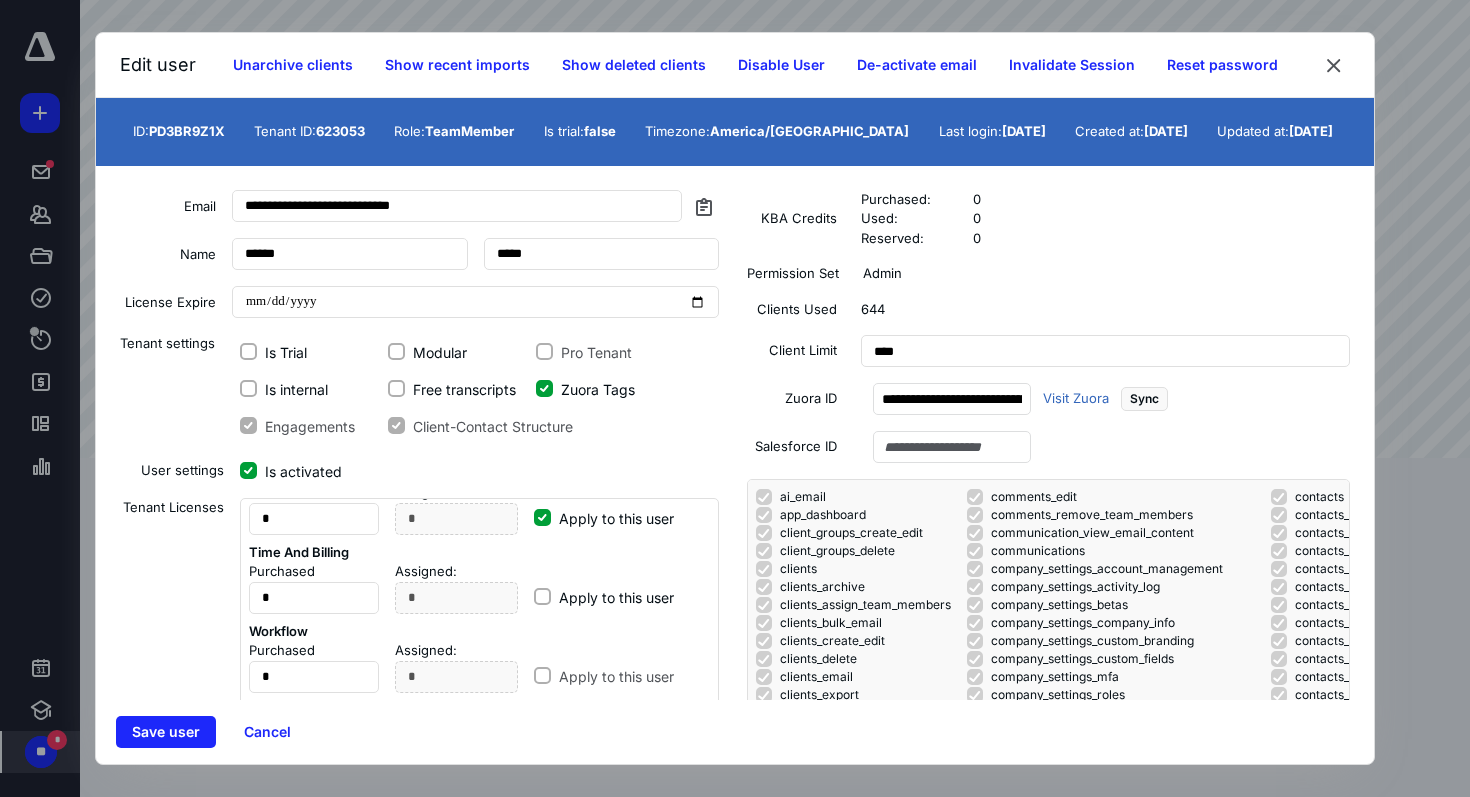 click on "Apply to this user" at bounding box center (542, 597) 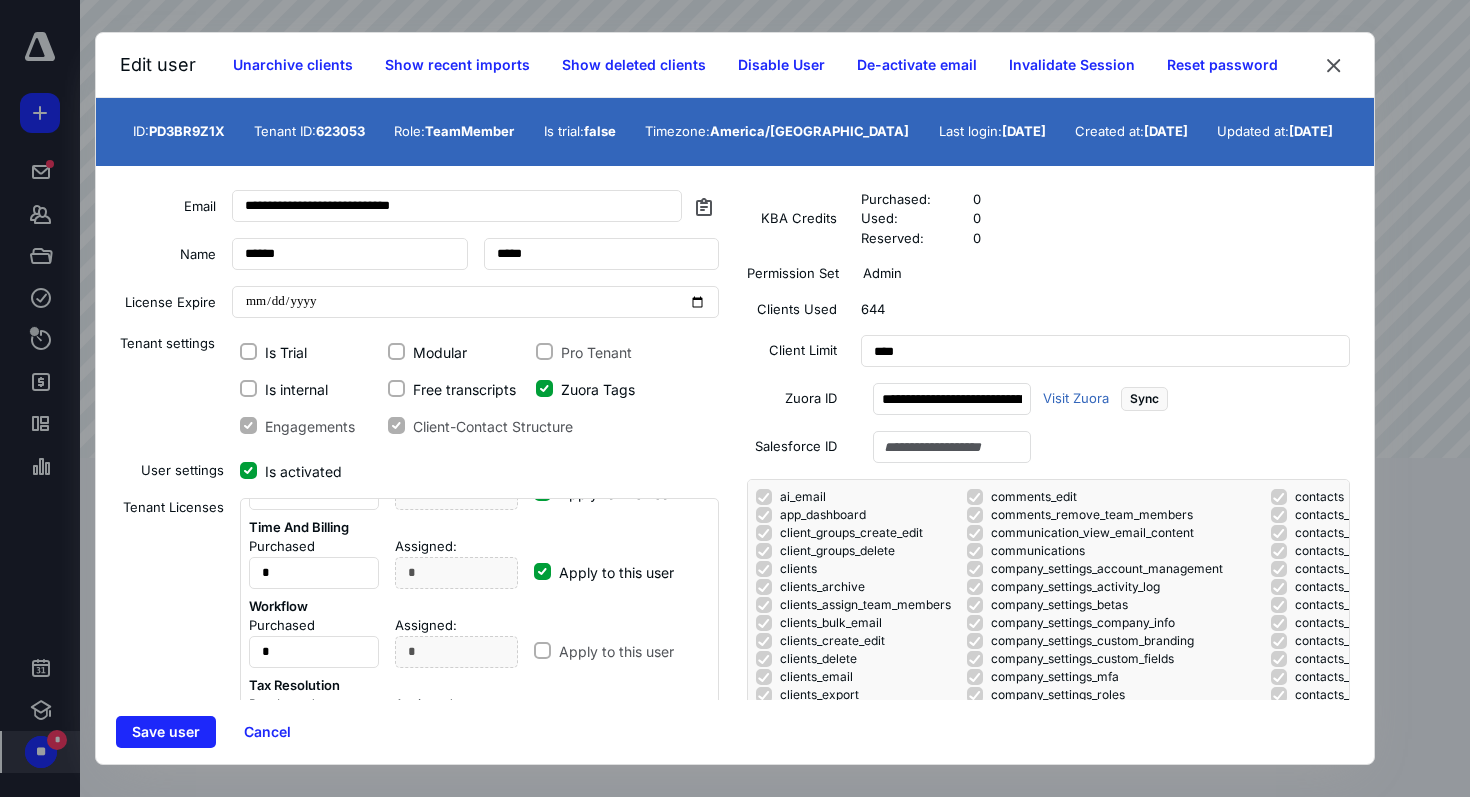 scroll, scrollTop: 0, scrollLeft: 0, axis: both 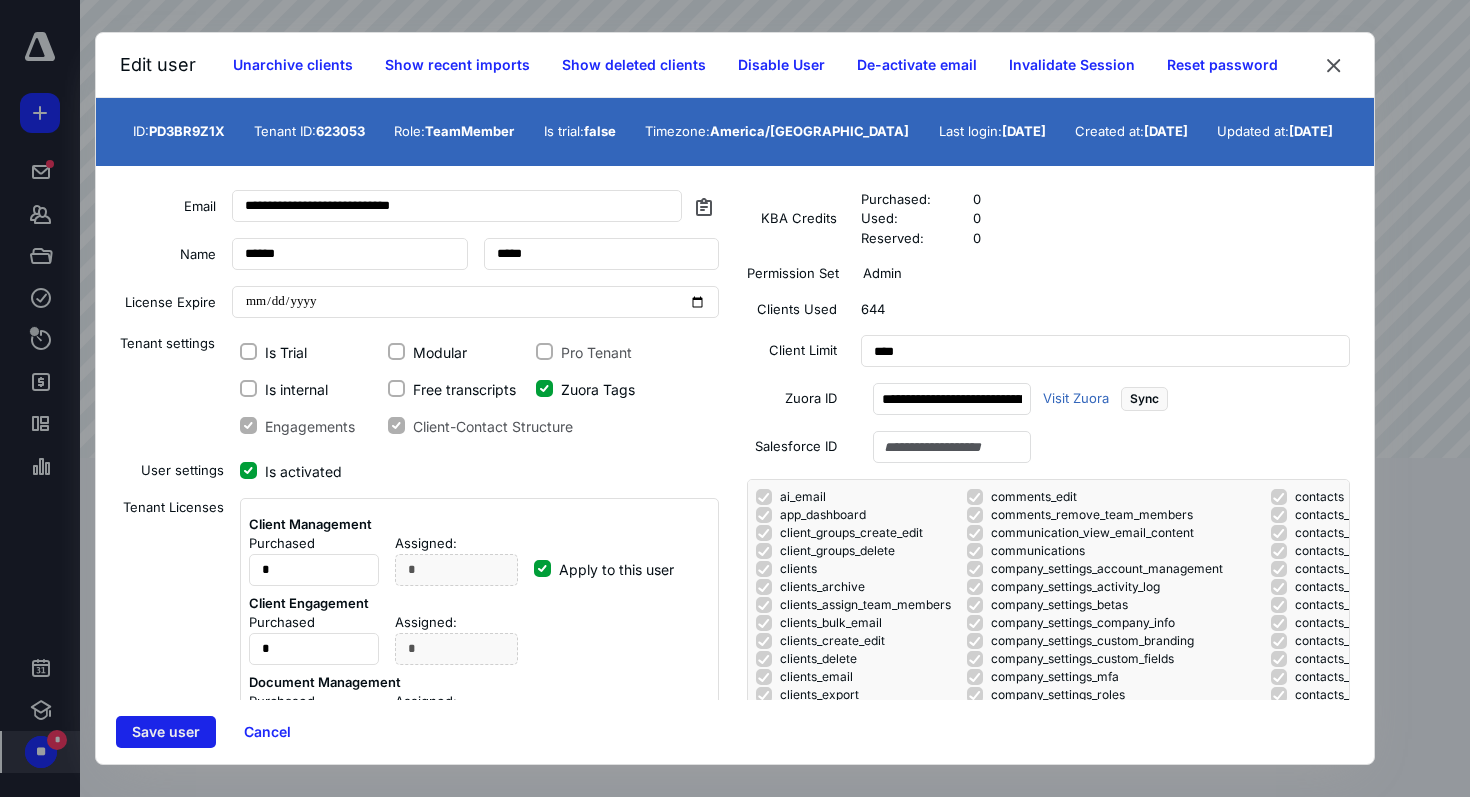click on "Save user" at bounding box center (166, 732) 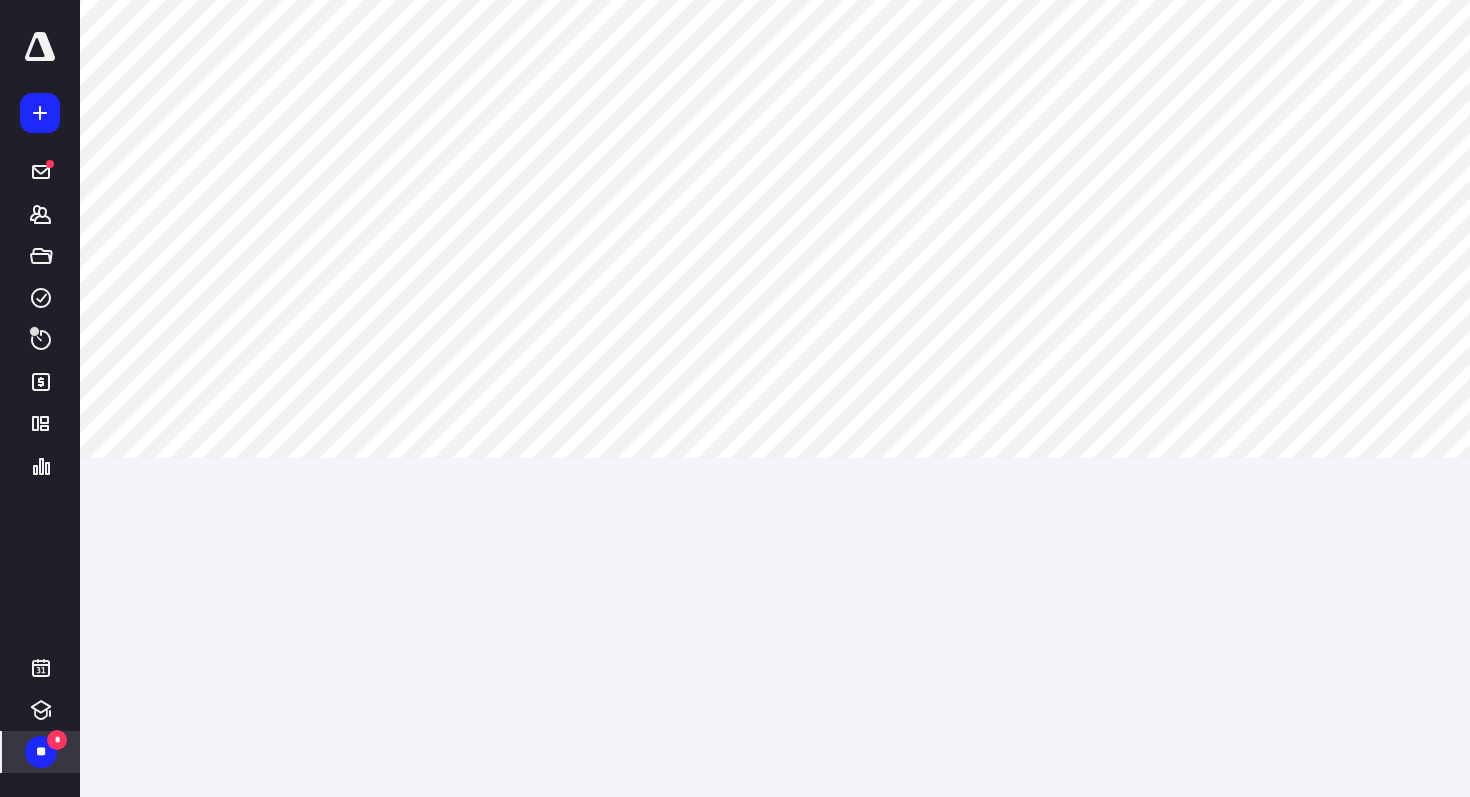 click on "*" at bounding box center (57, 740) 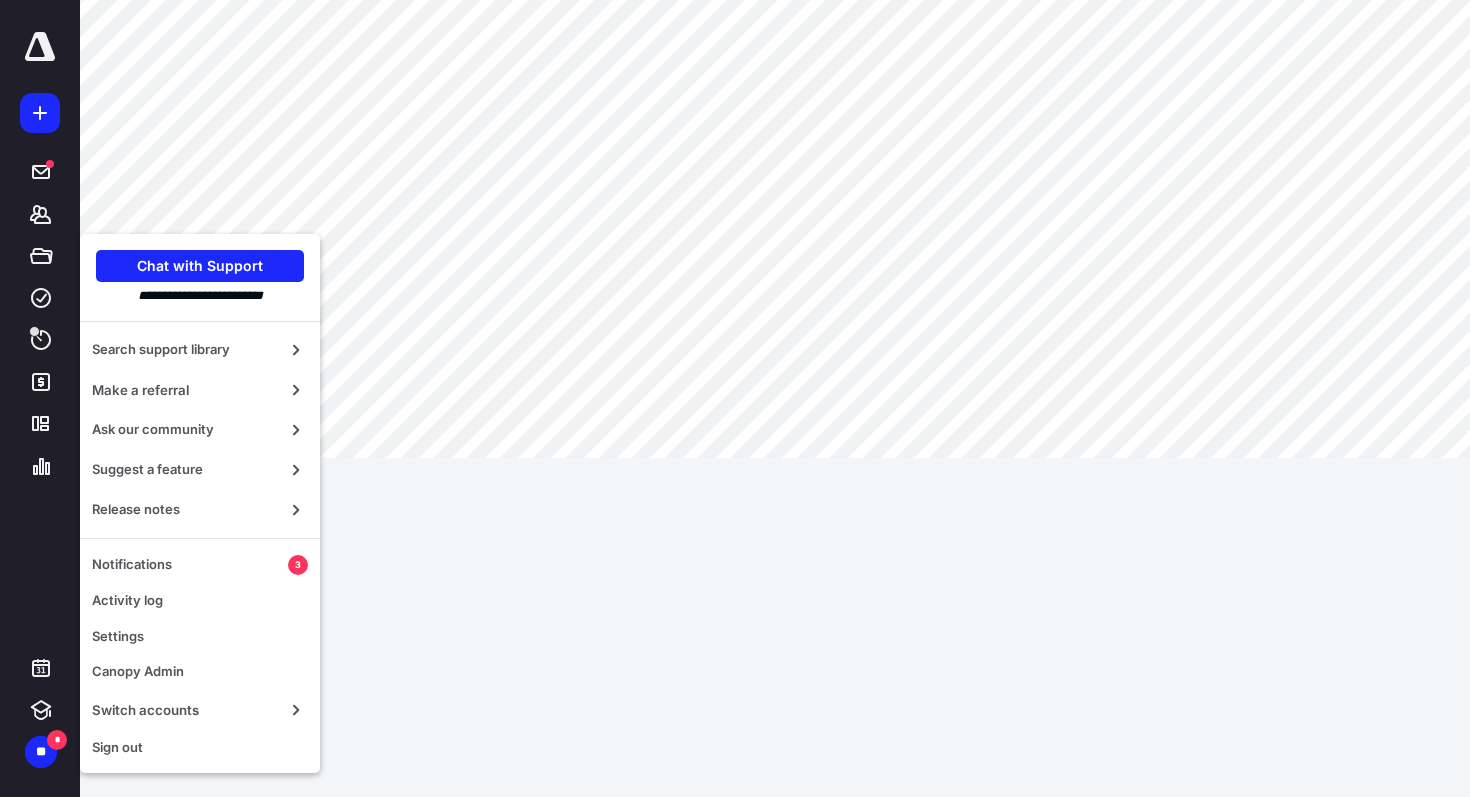 click on "**********" at bounding box center (735, 398) 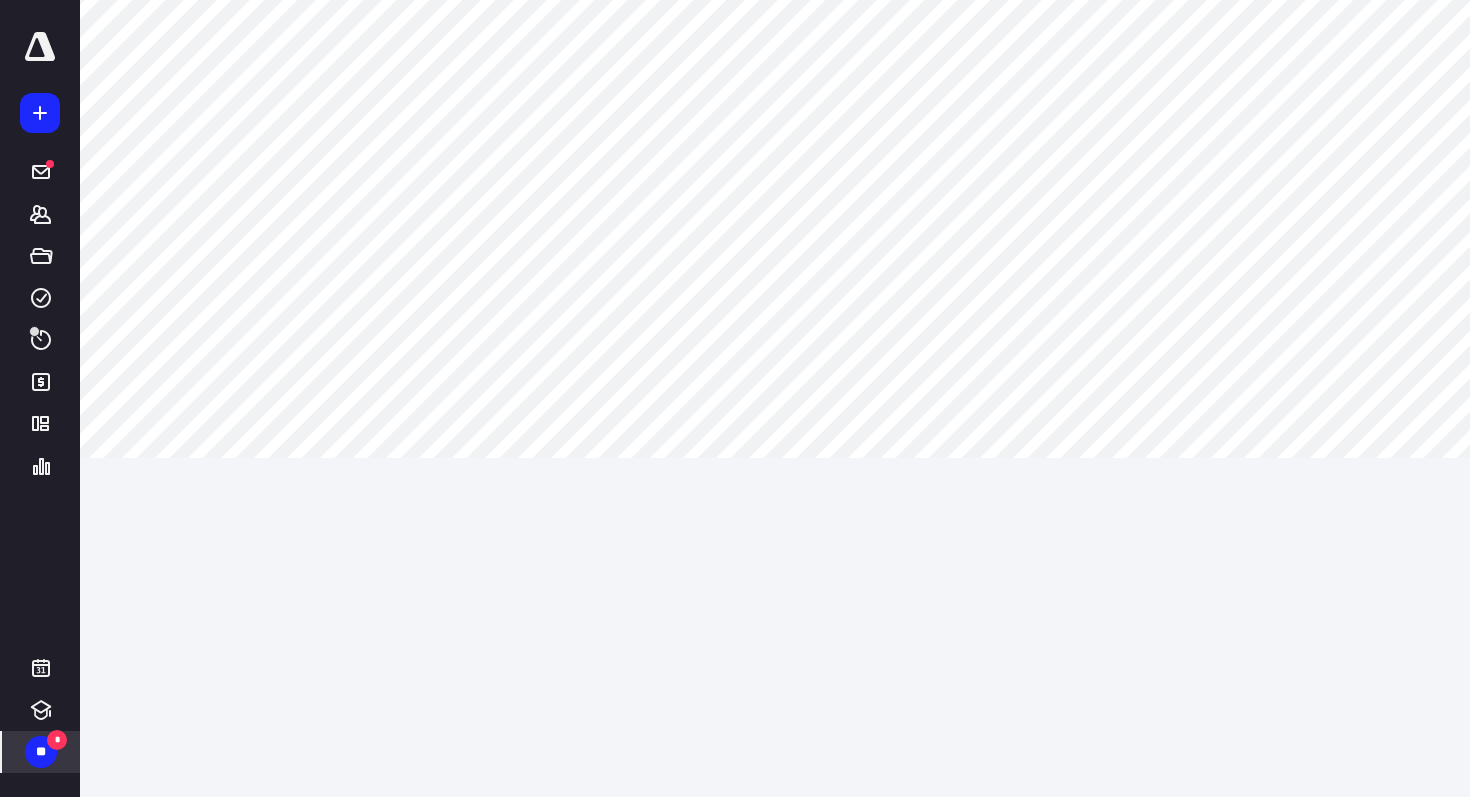 click on "**" at bounding box center (41, 752) 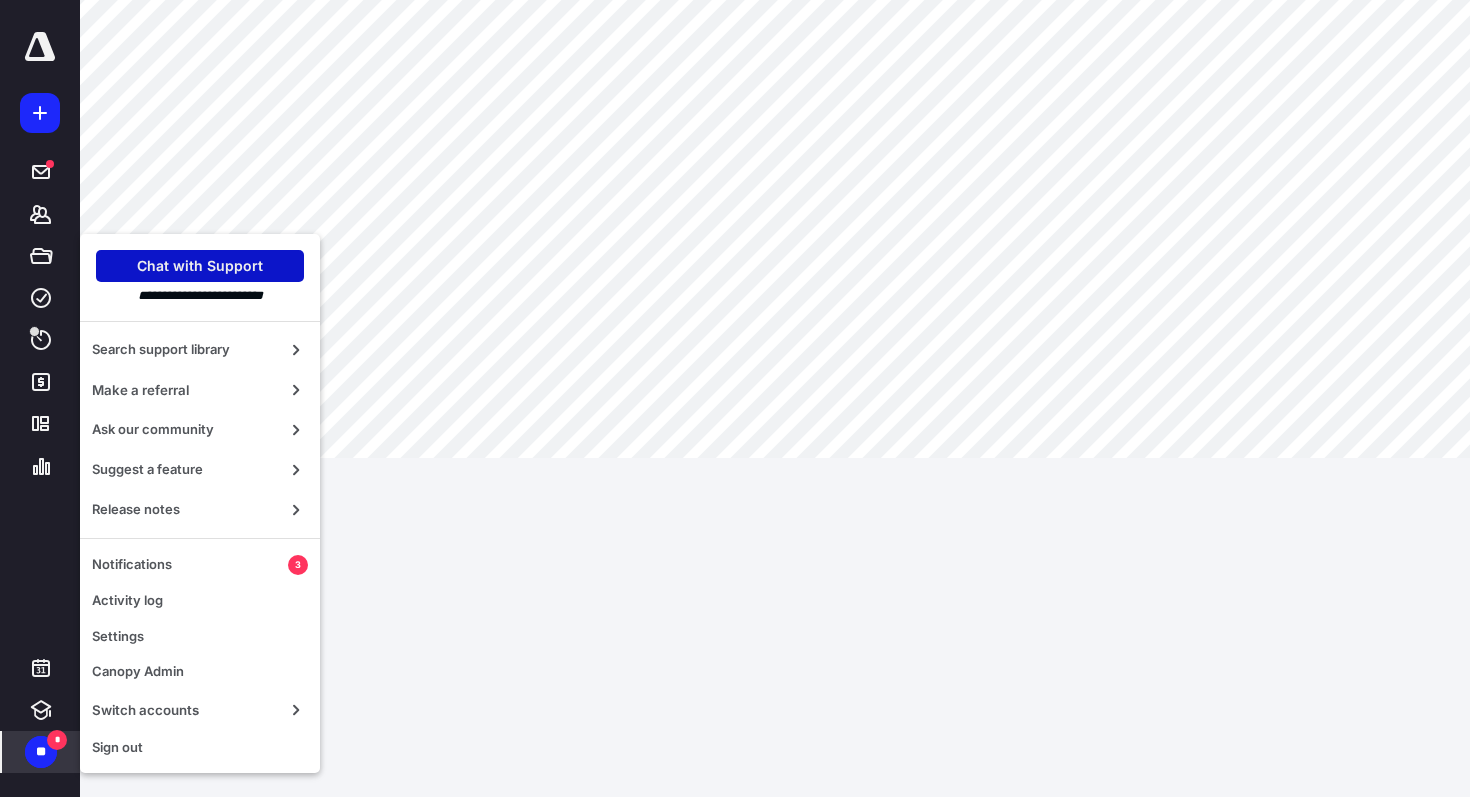 click on "Chat with Support" at bounding box center [200, 266] 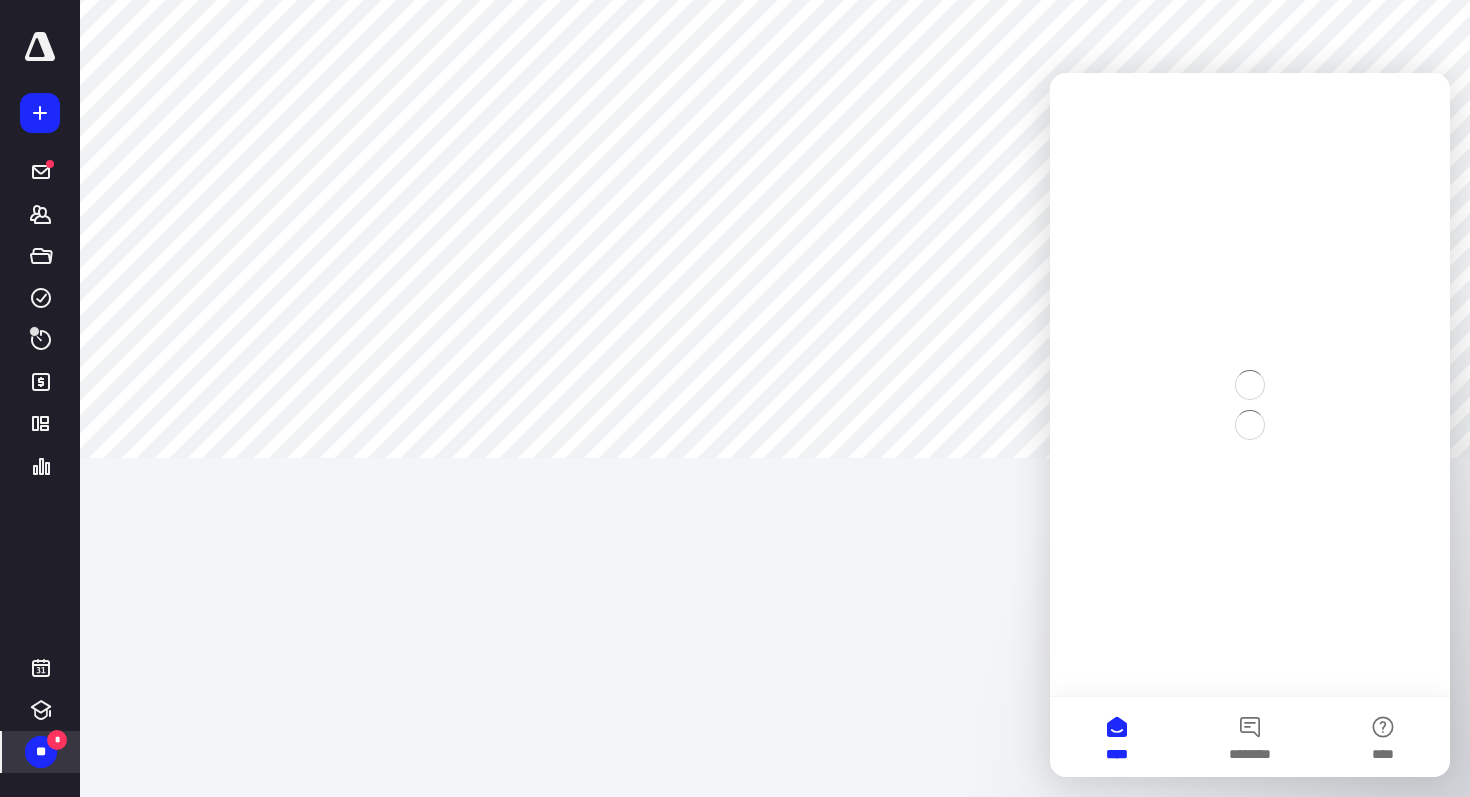 scroll, scrollTop: 0, scrollLeft: 0, axis: both 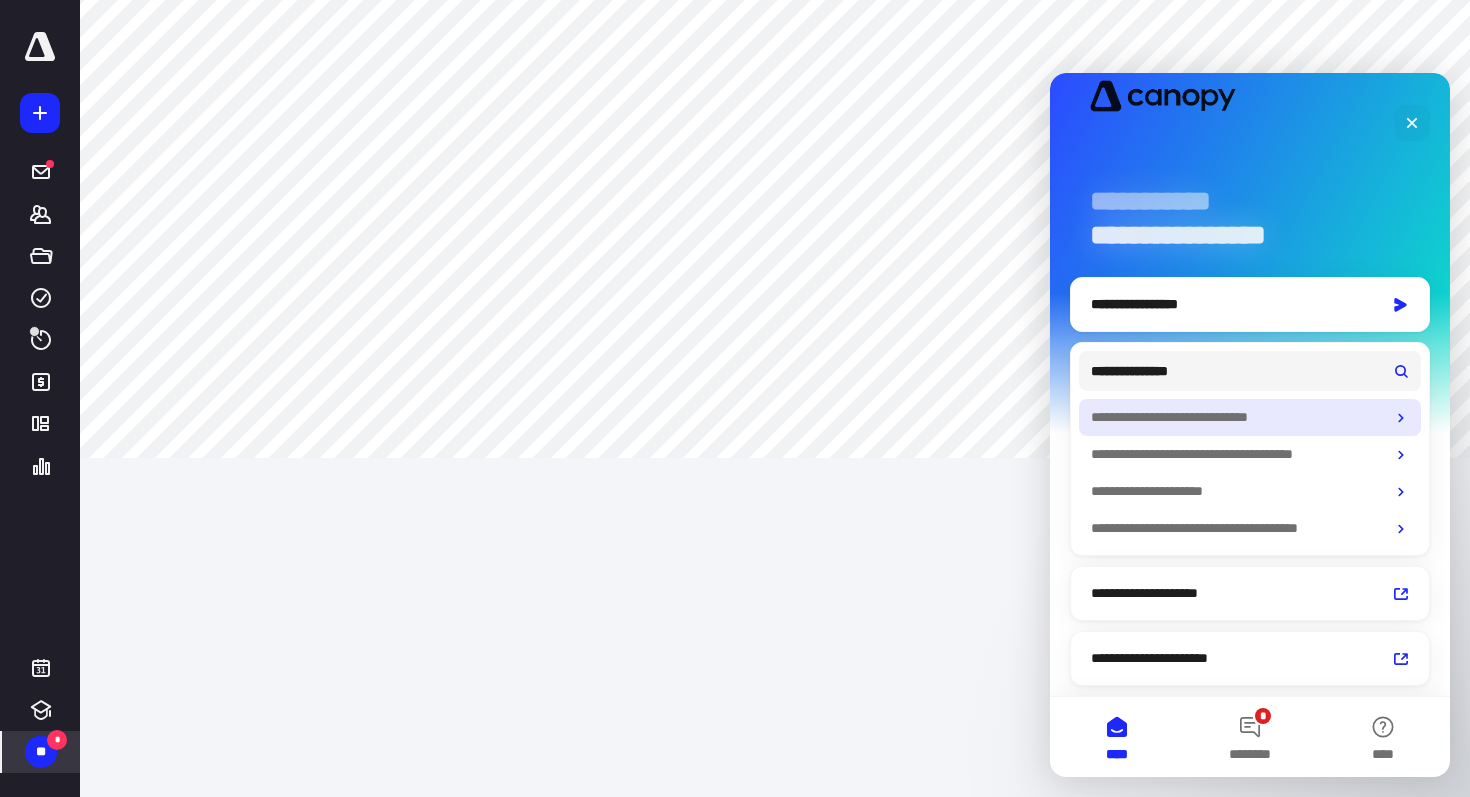 click on "**********" at bounding box center (1238, 417) 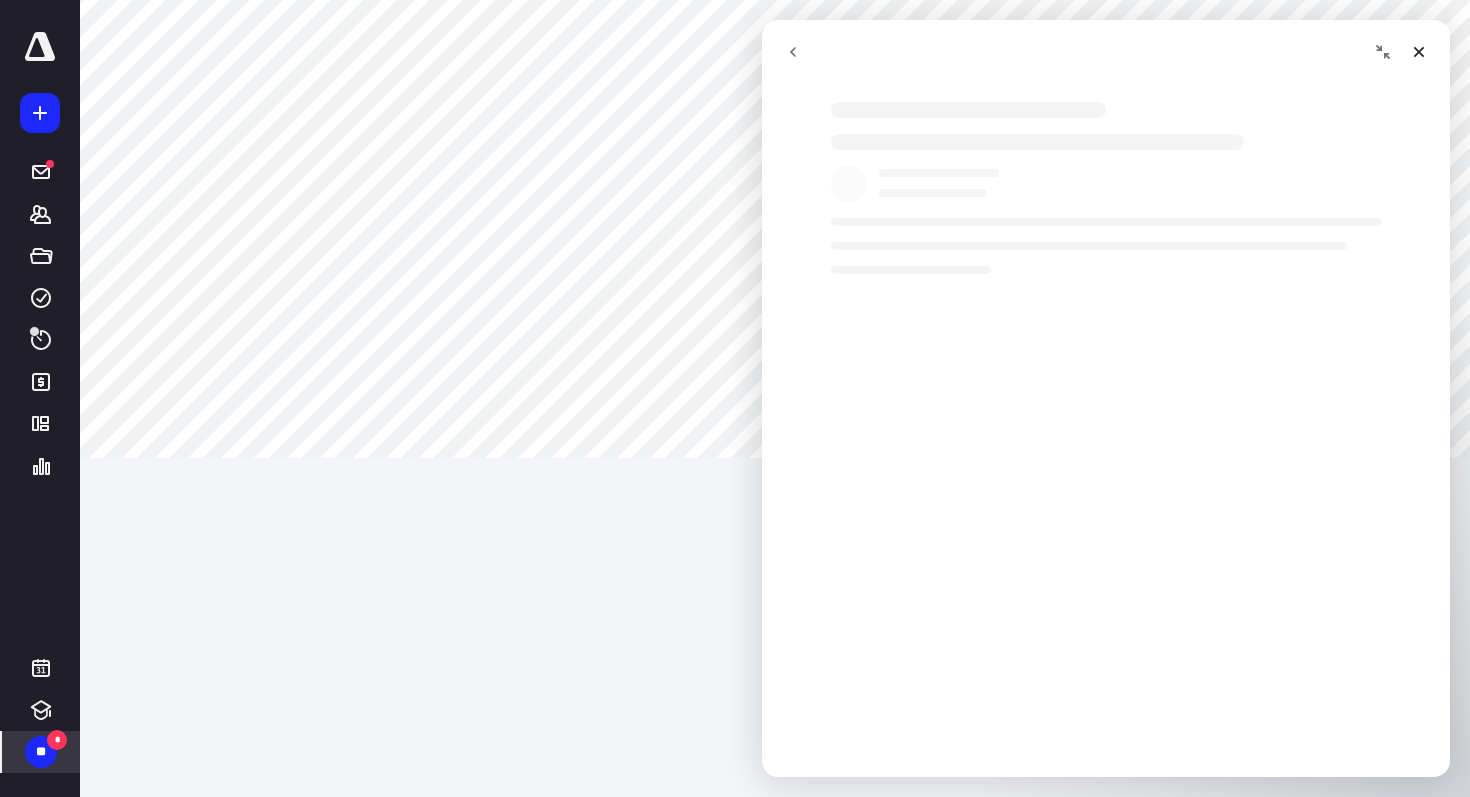 scroll, scrollTop: 0, scrollLeft: 0, axis: both 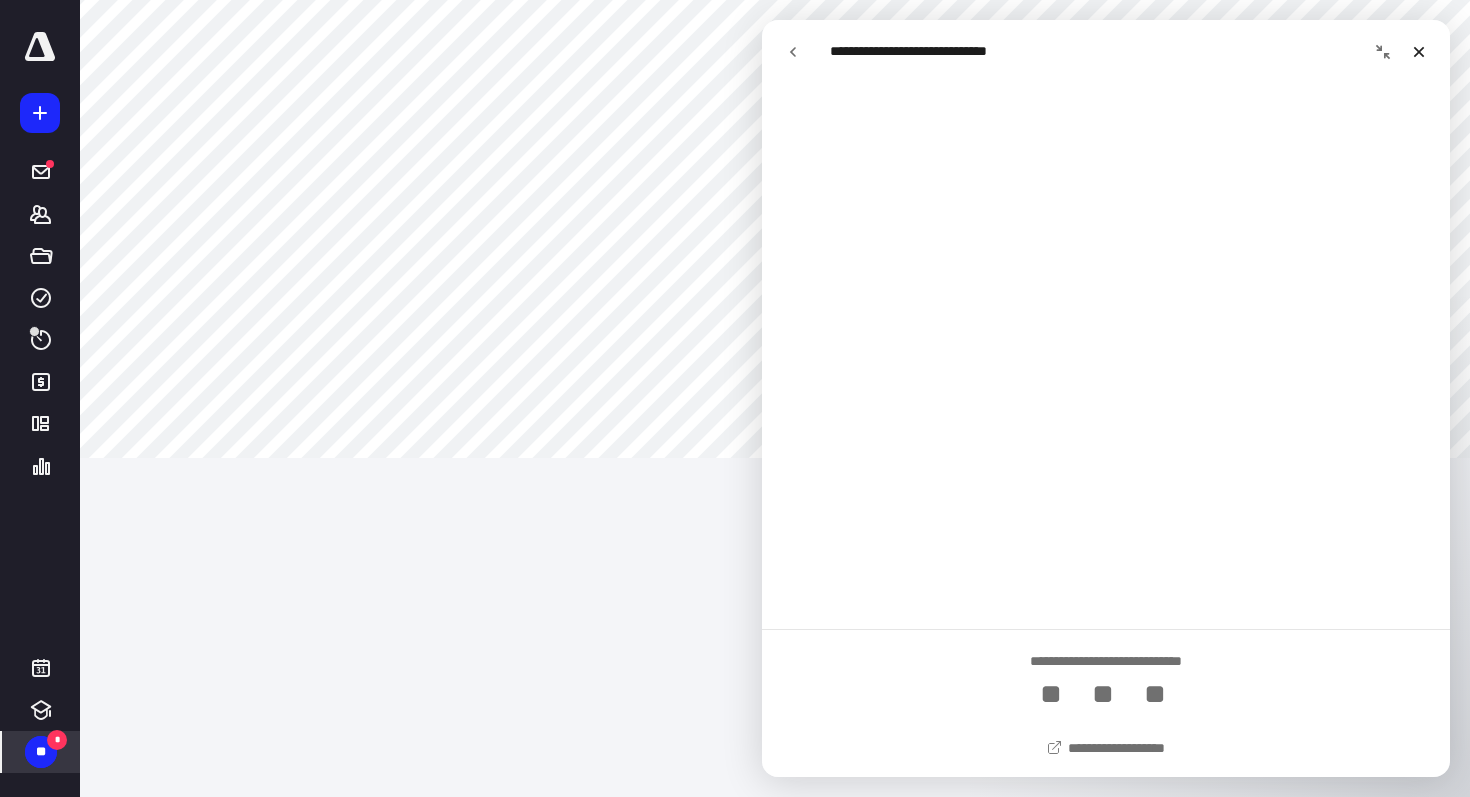 click 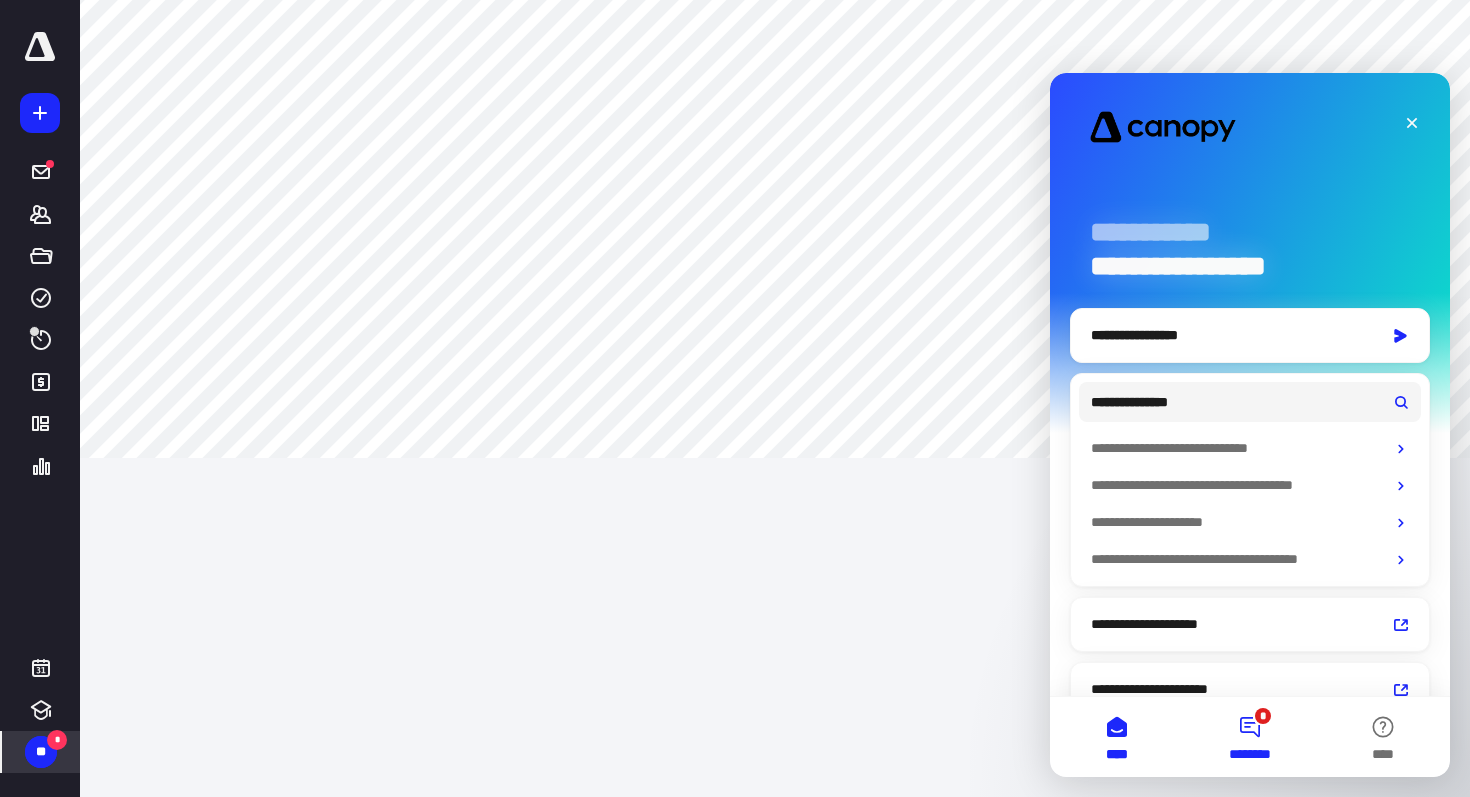 click on "********" at bounding box center [1249, 754] 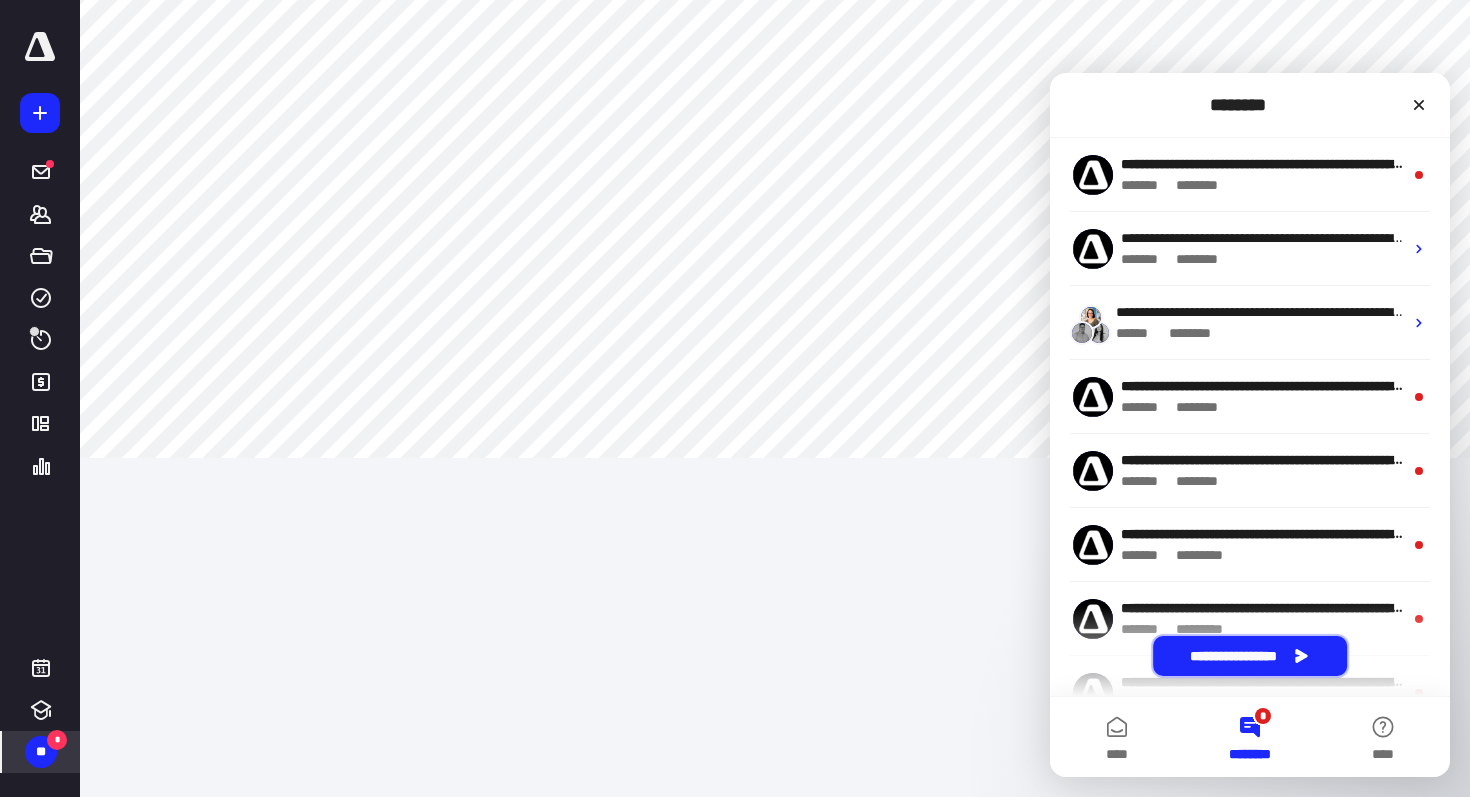click on "**********" at bounding box center (1250, 656) 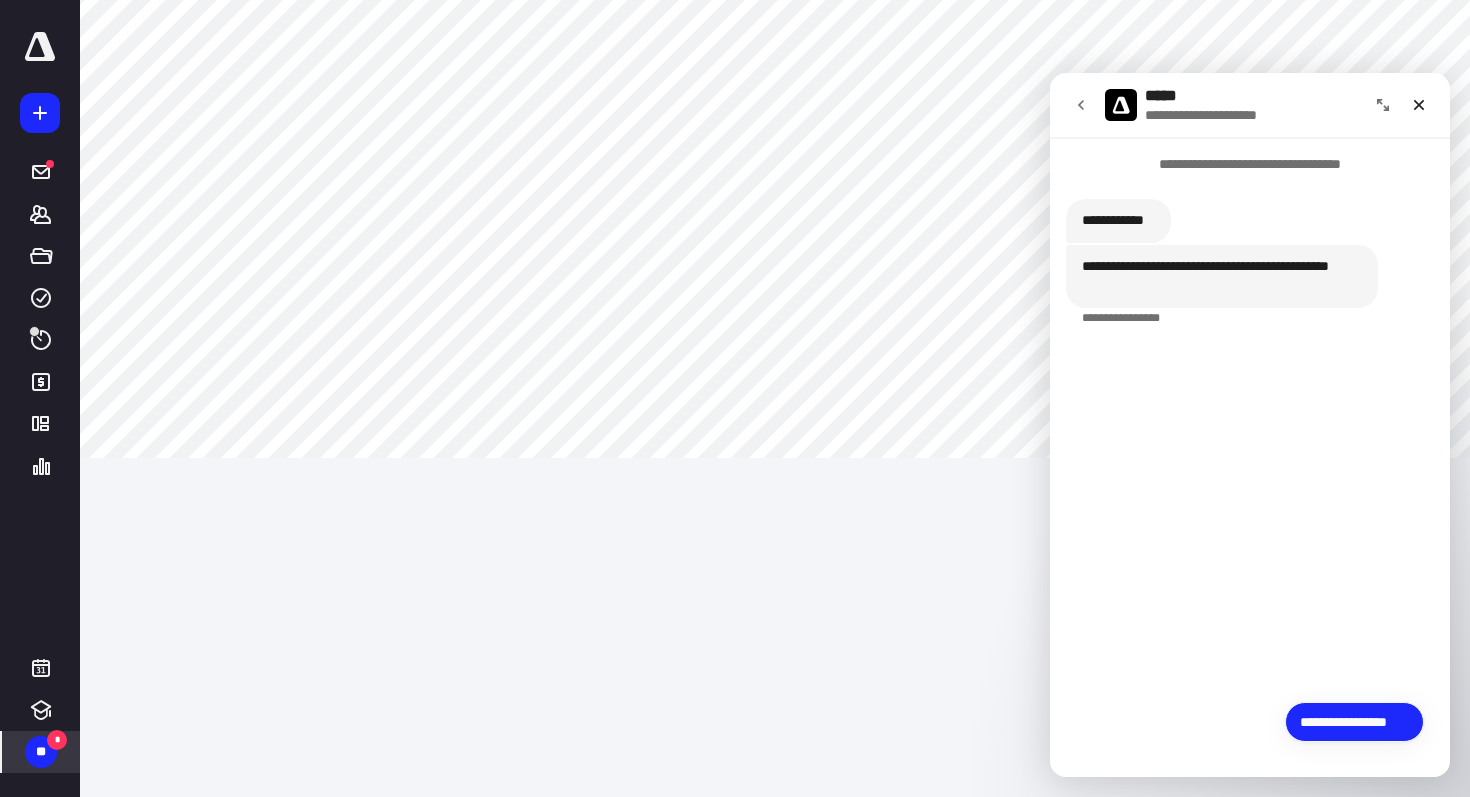 click on "**********" at bounding box center [1354, 722] 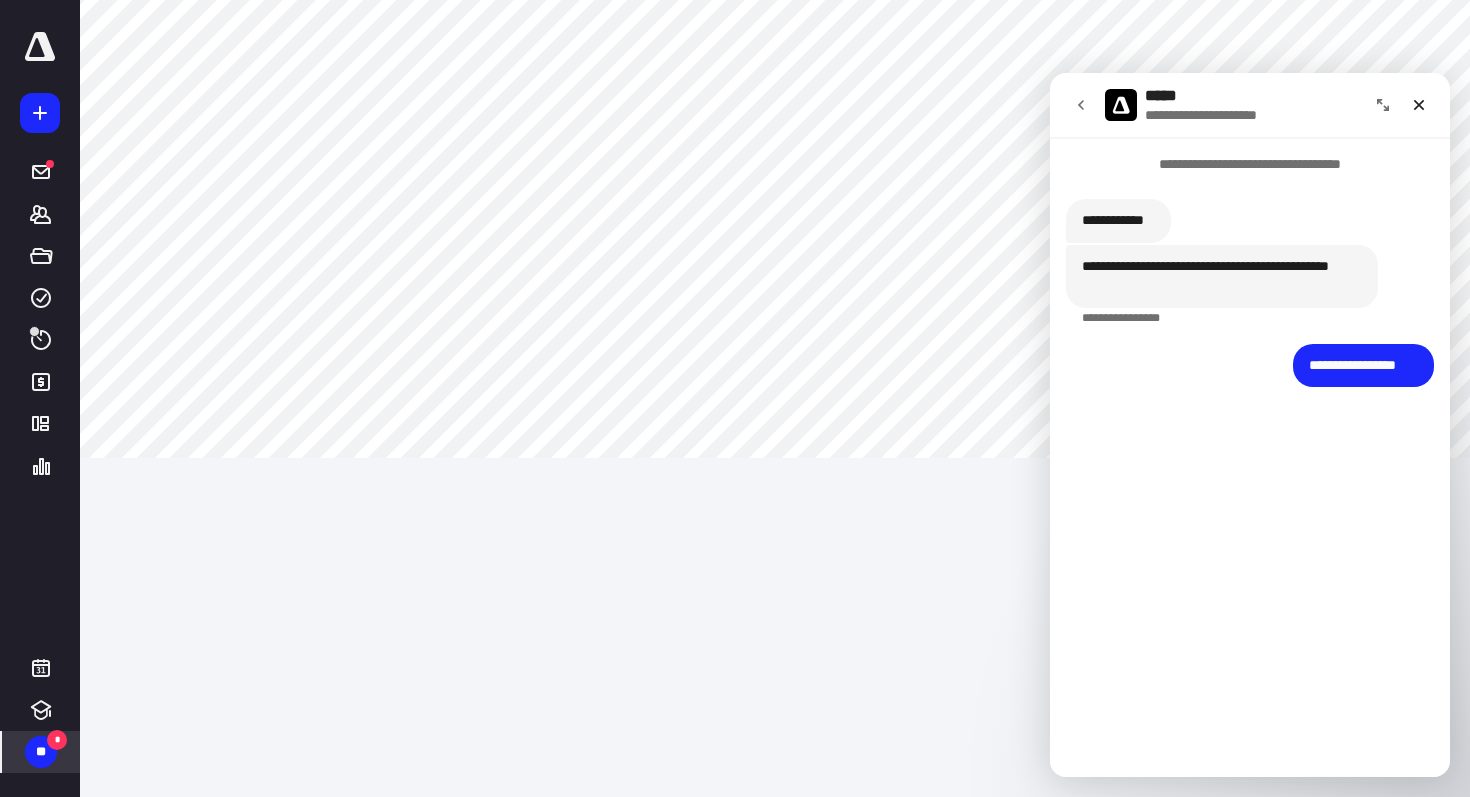click on "**********" at bounding box center [1250, 467] 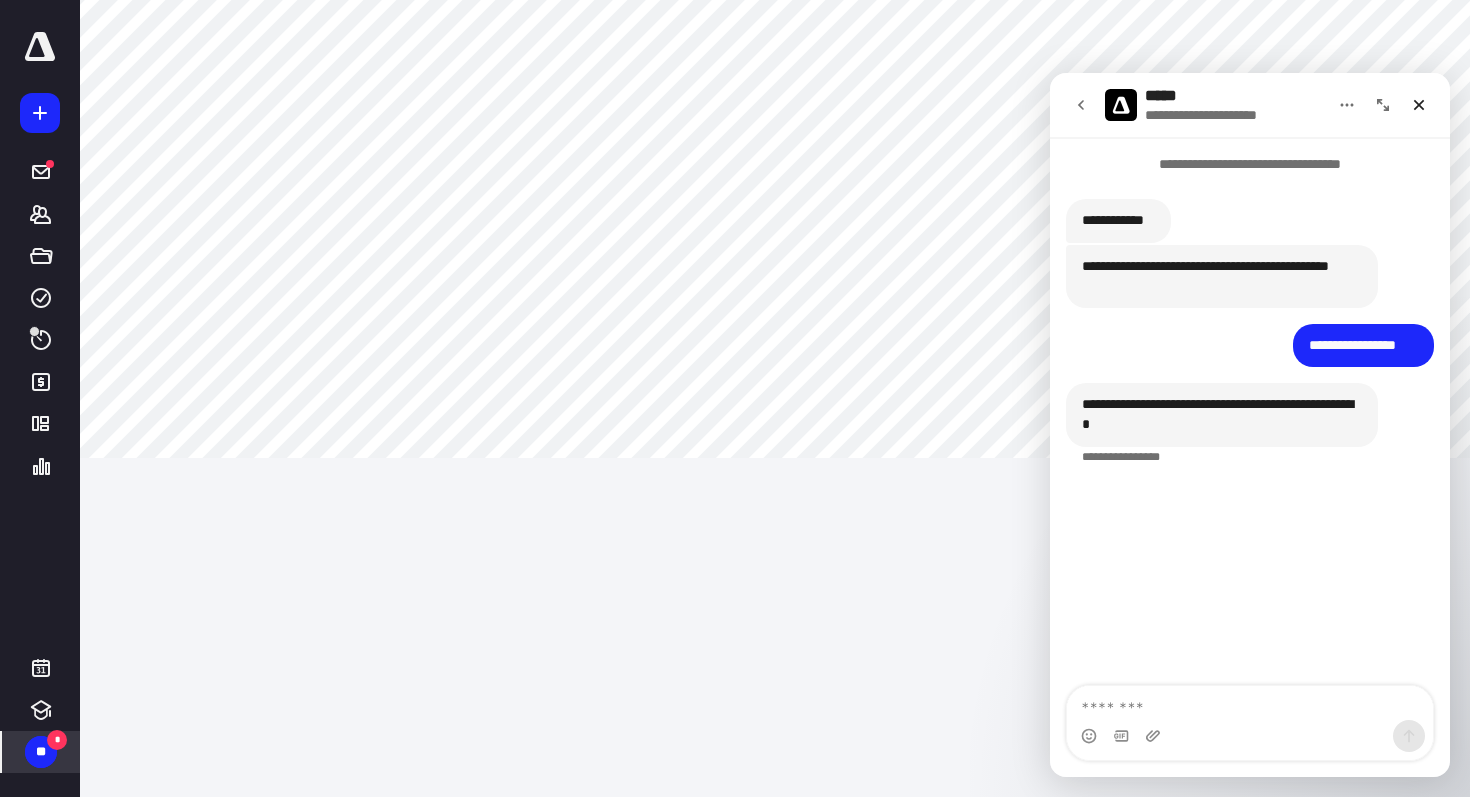 type on "*" 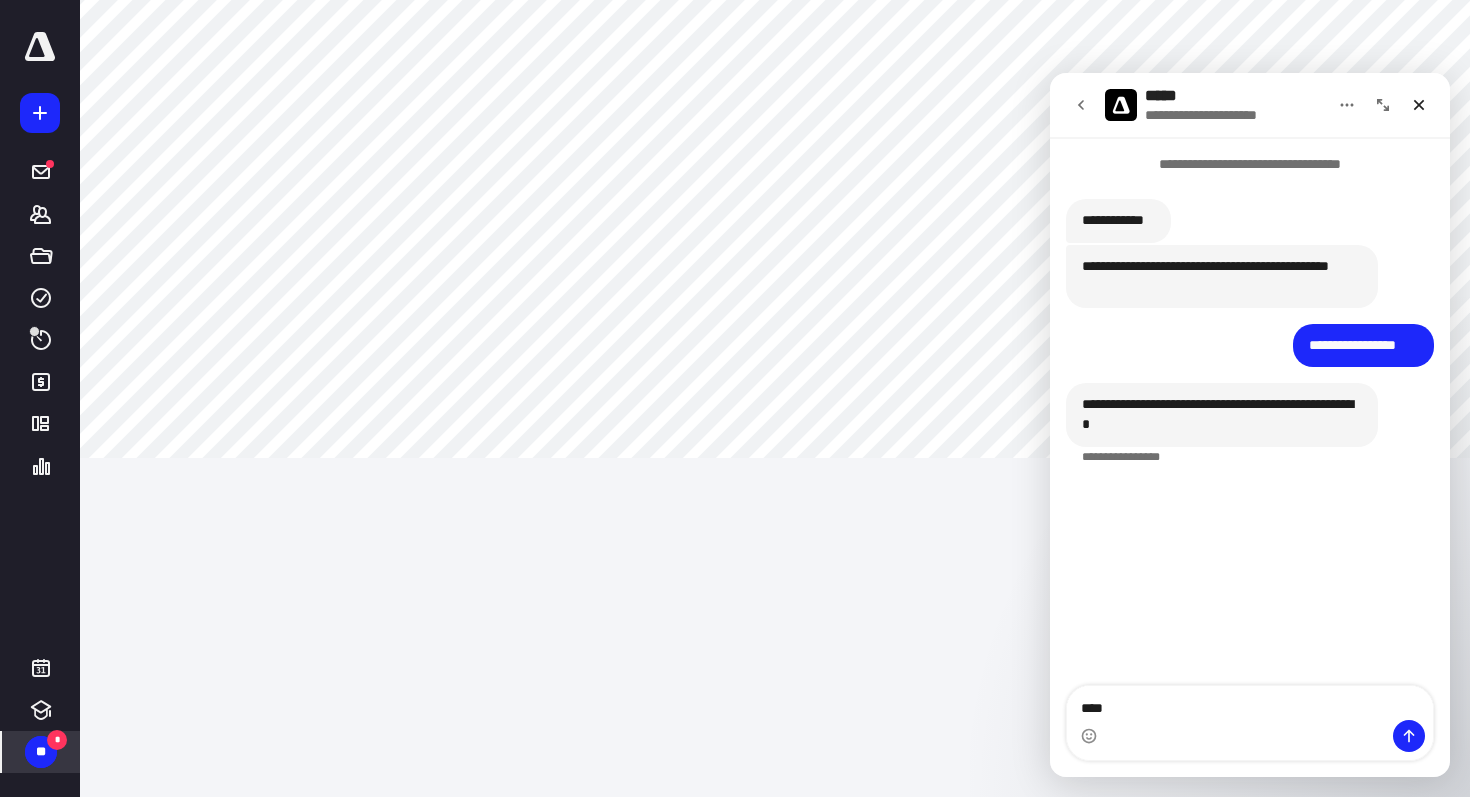 type on "*****" 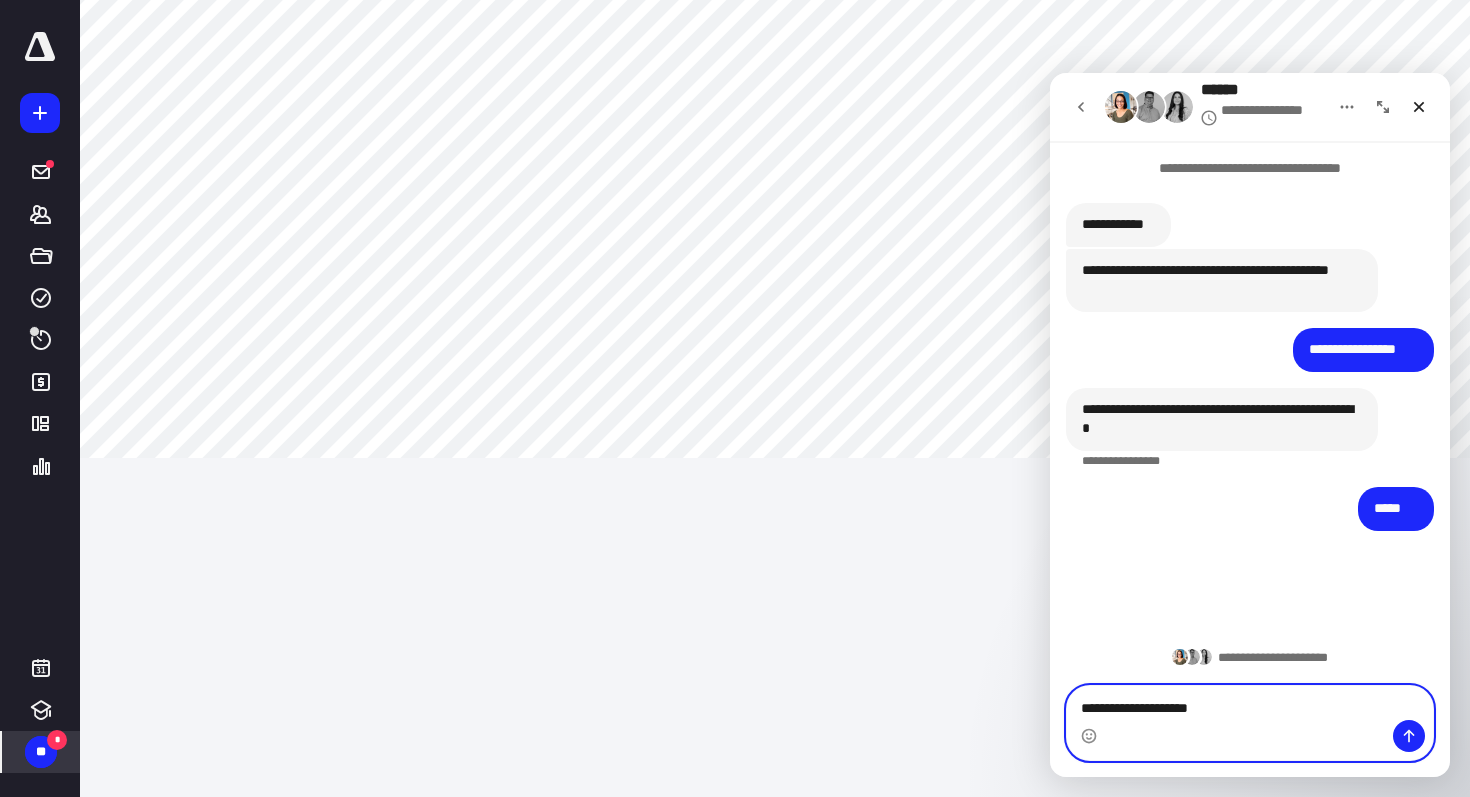 type on "**********" 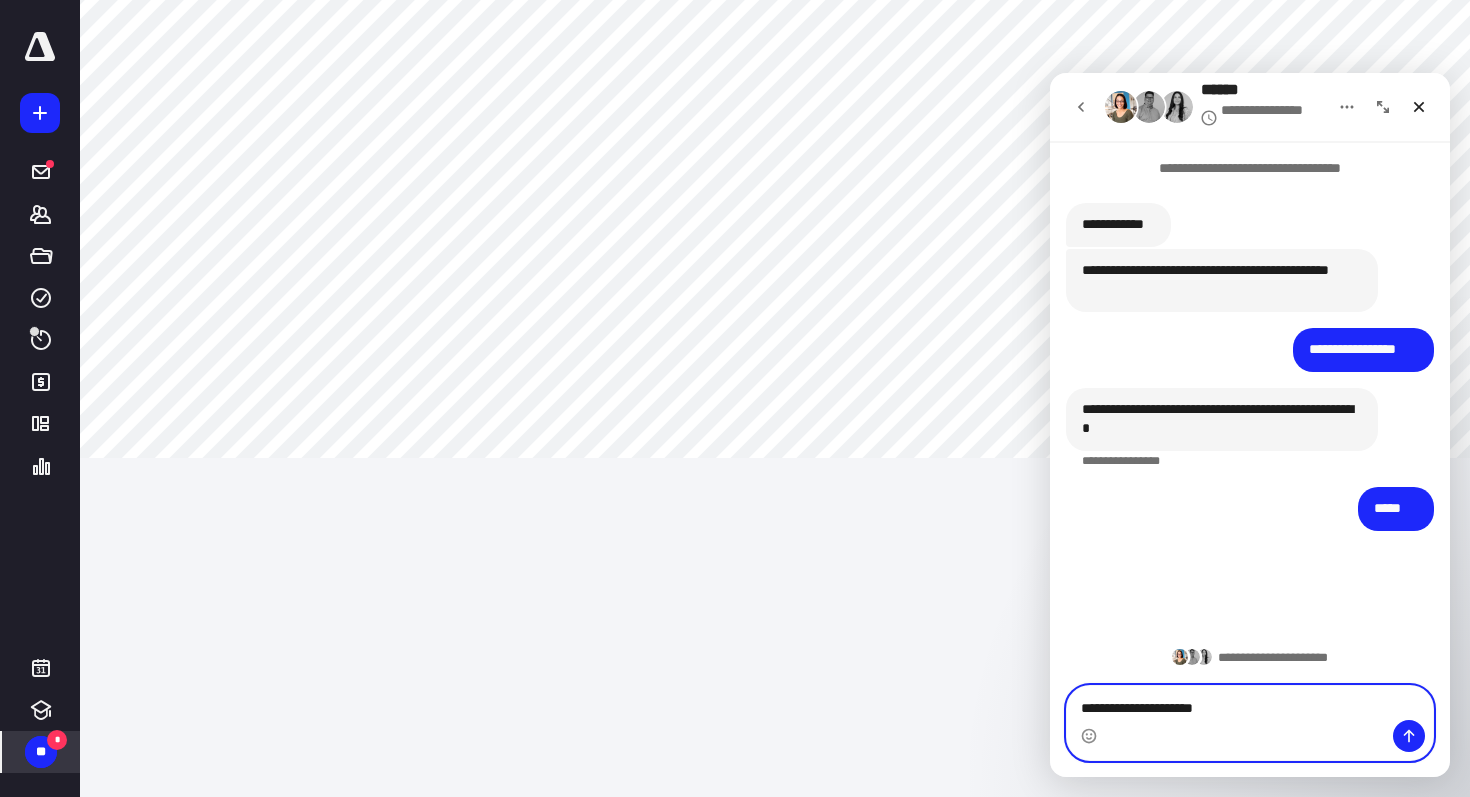 type 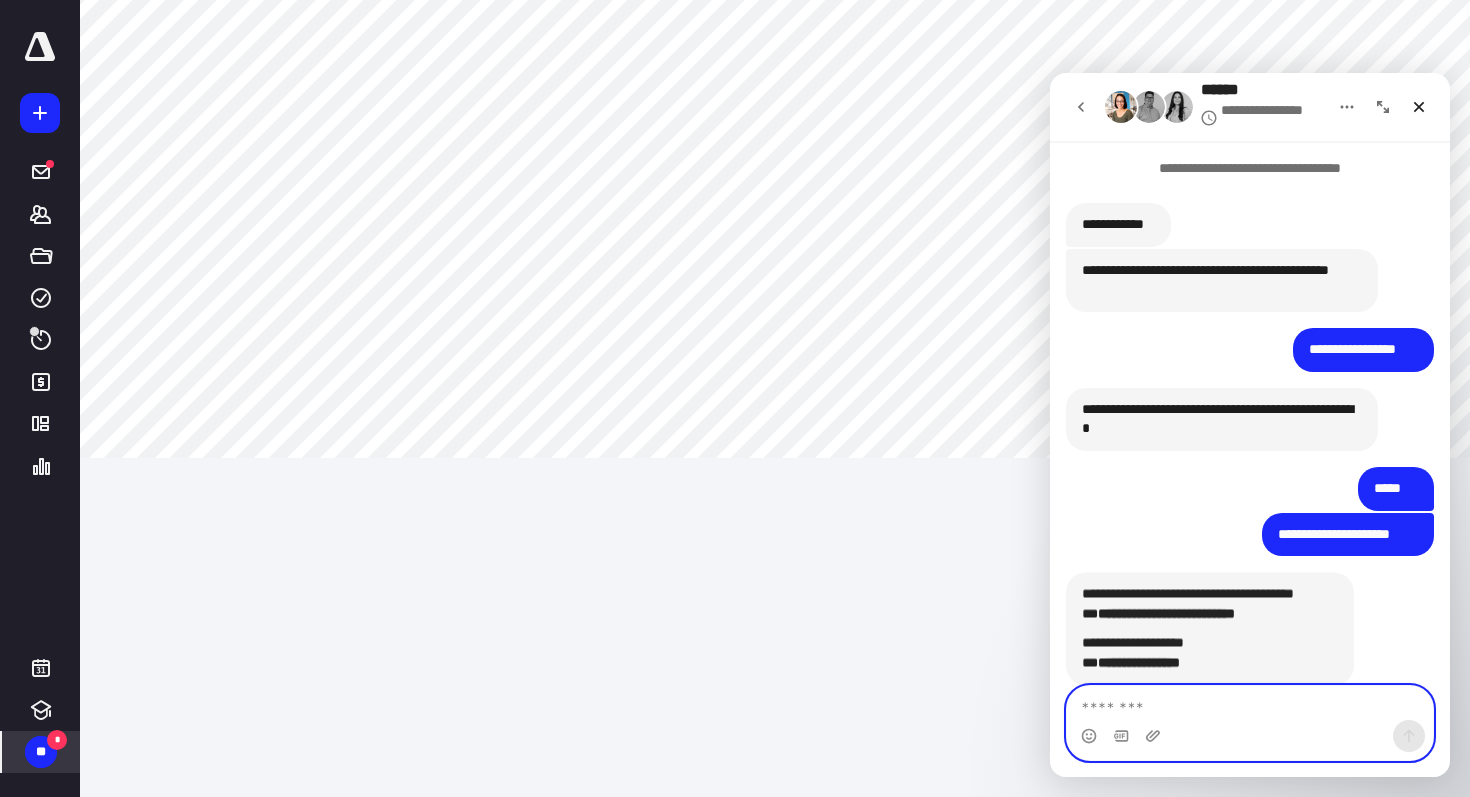 scroll, scrollTop: 96, scrollLeft: 0, axis: vertical 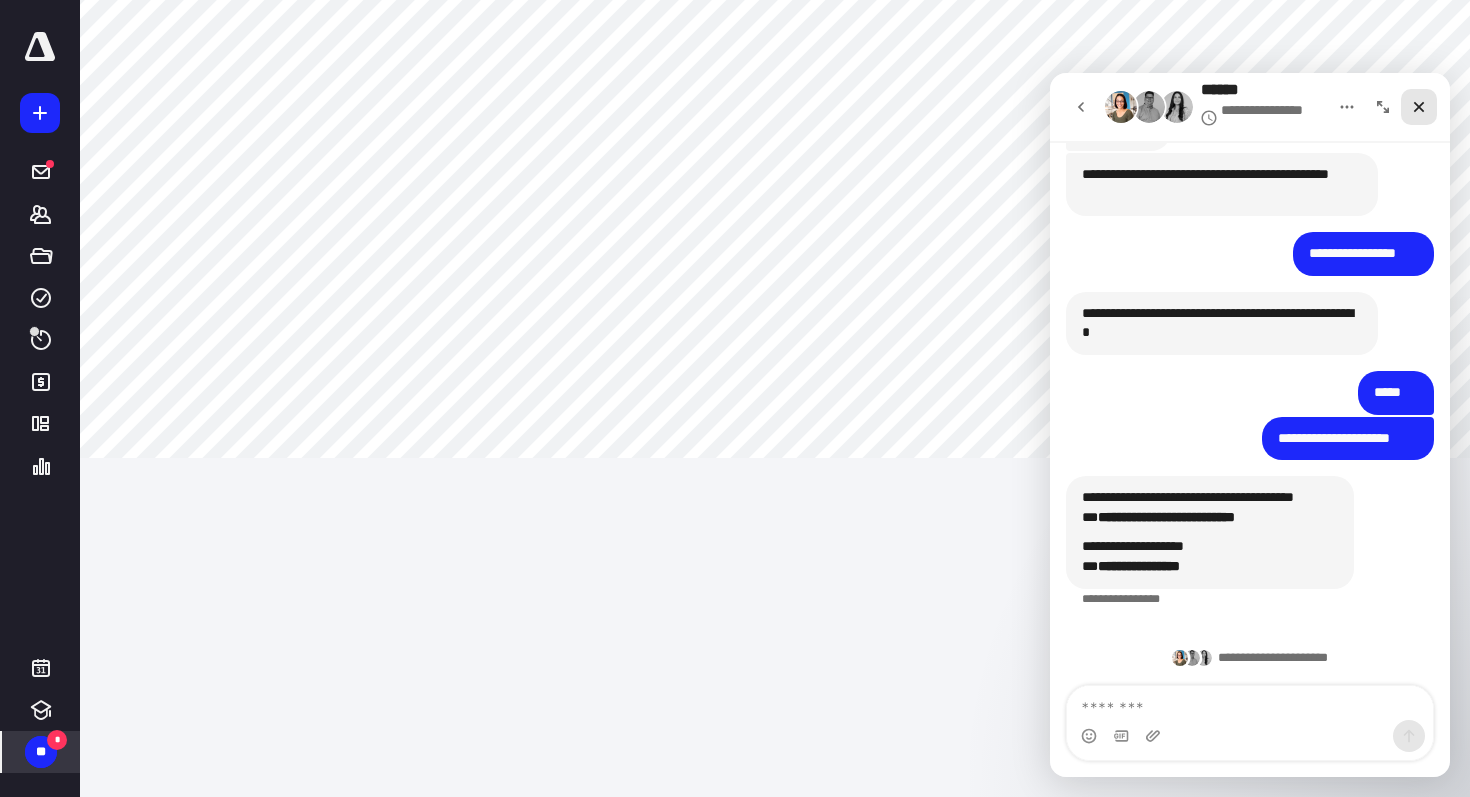 click at bounding box center (1419, 107) 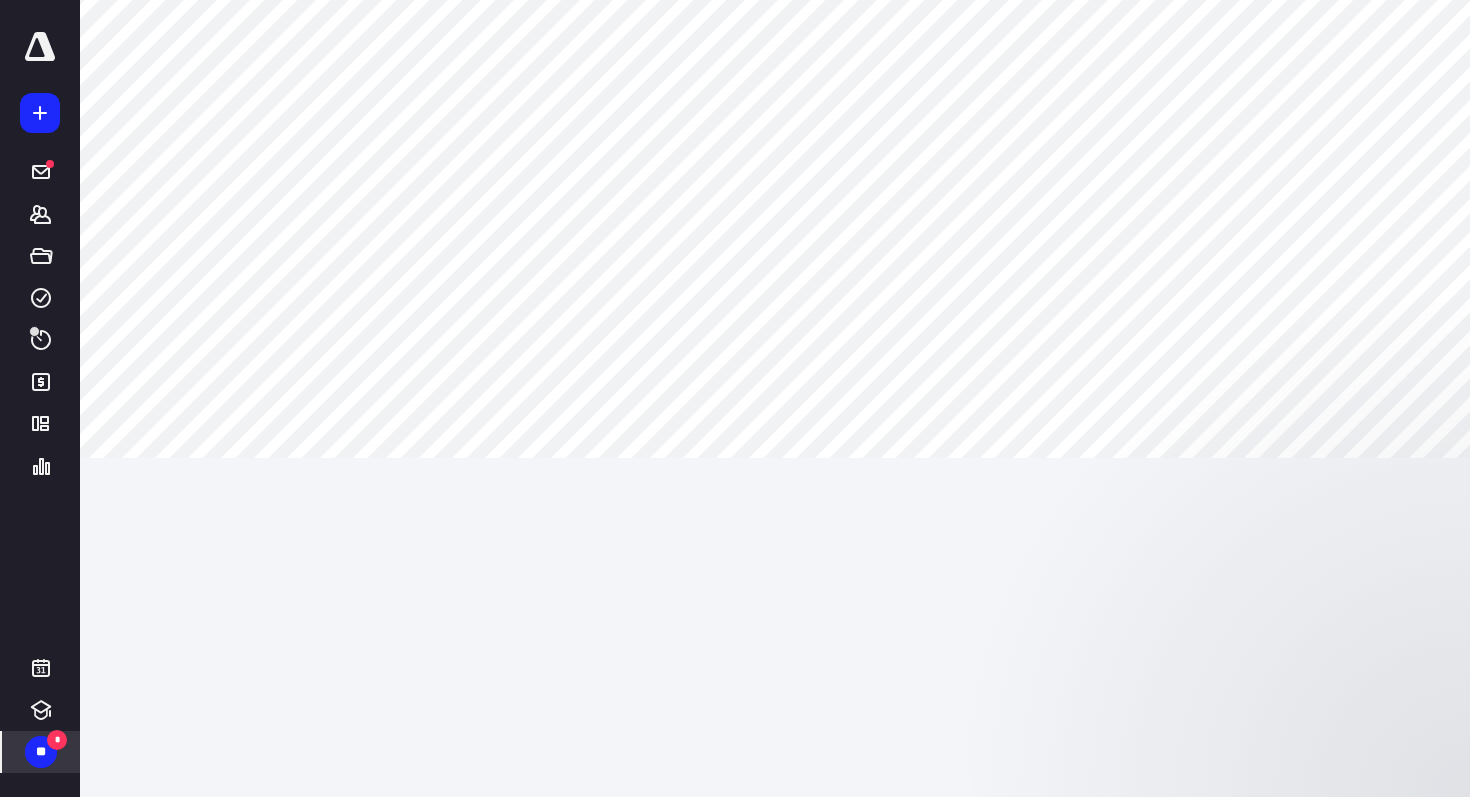 scroll, scrollTop: 0, scrollLeft: 0, axis: both 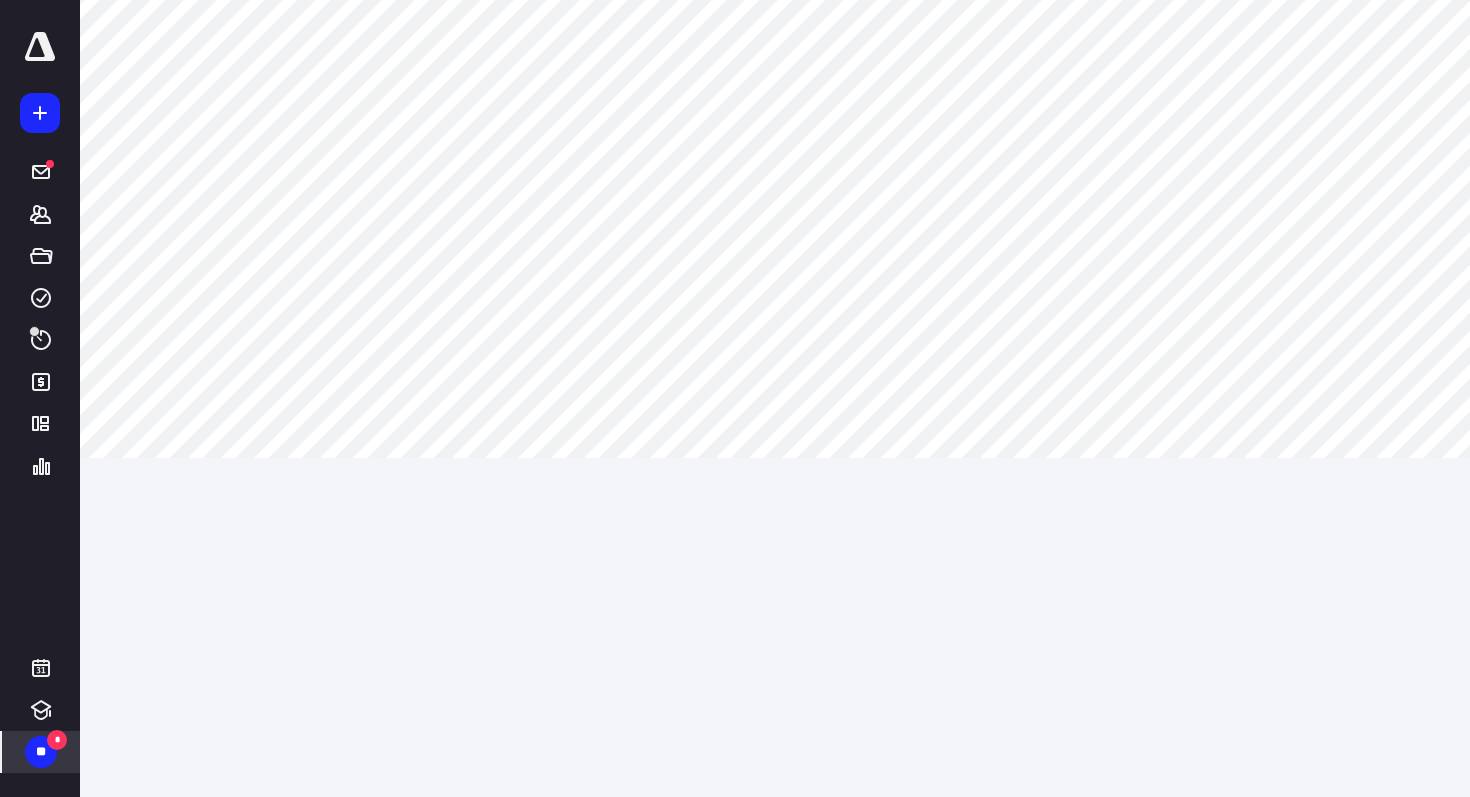 click on "**" at bounding box center (41, 752) 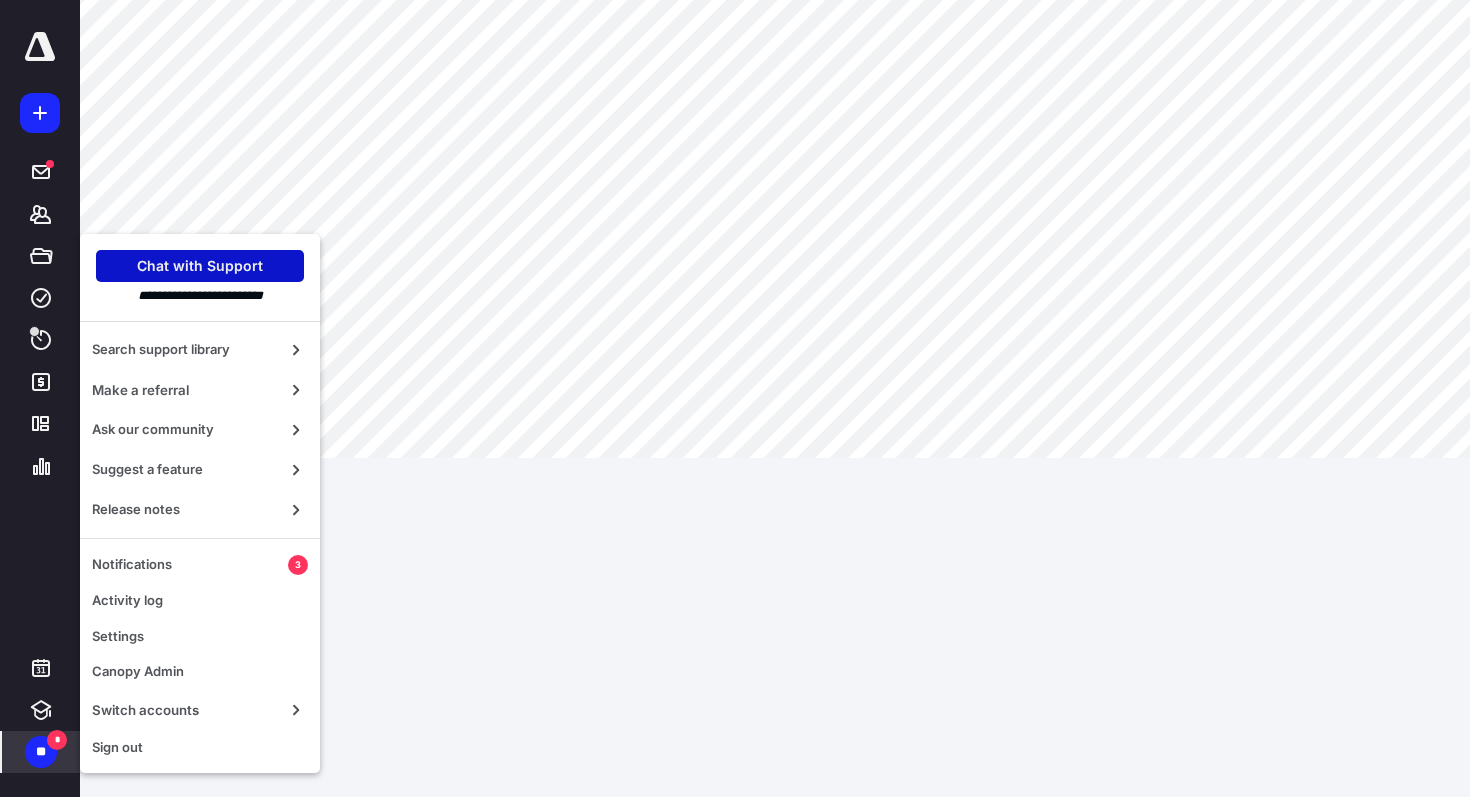 click on "Chat with Support" at bounding box center (200, 266) 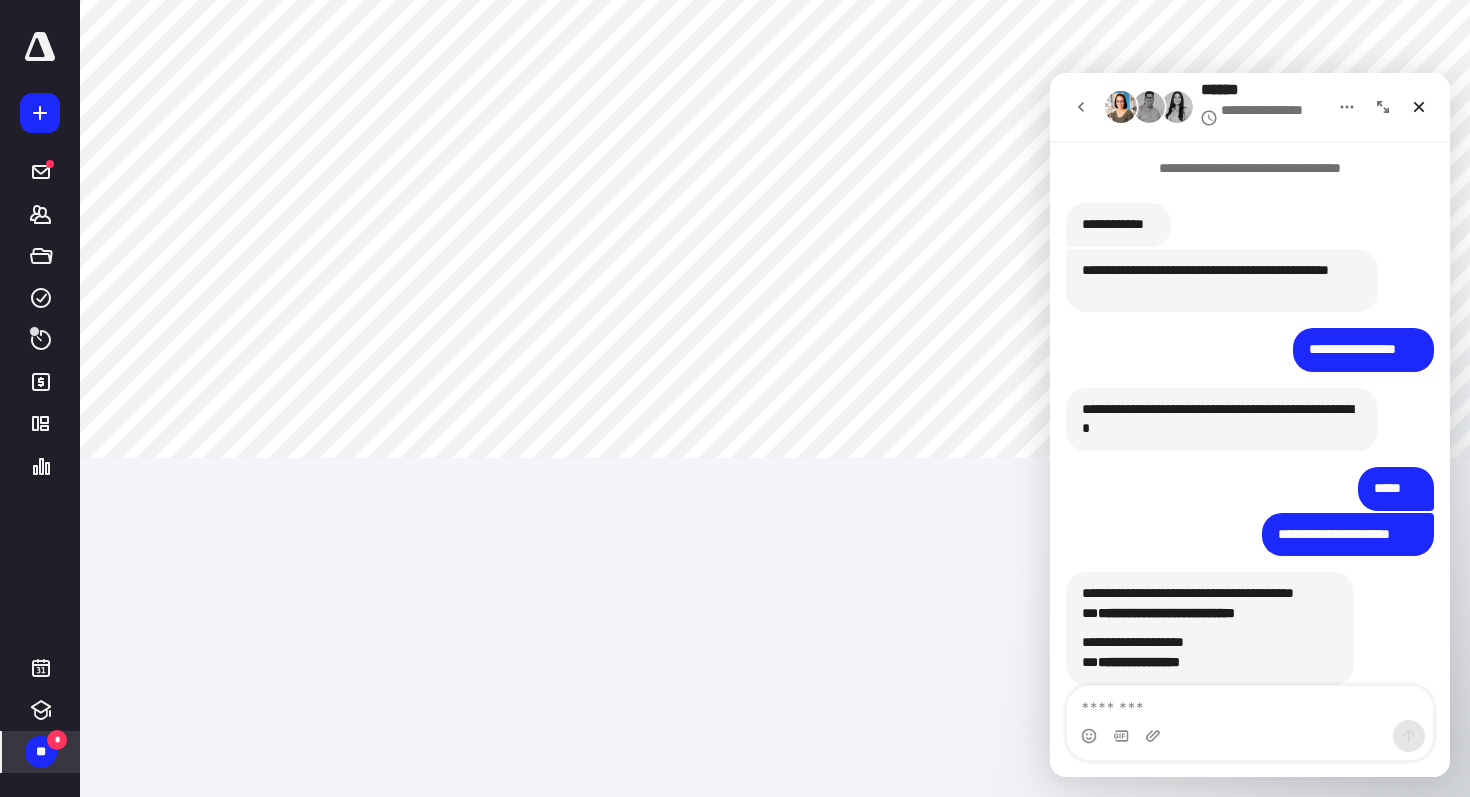 scroll, scrollTop: 96, scrollLeft: 0, axis: vertical 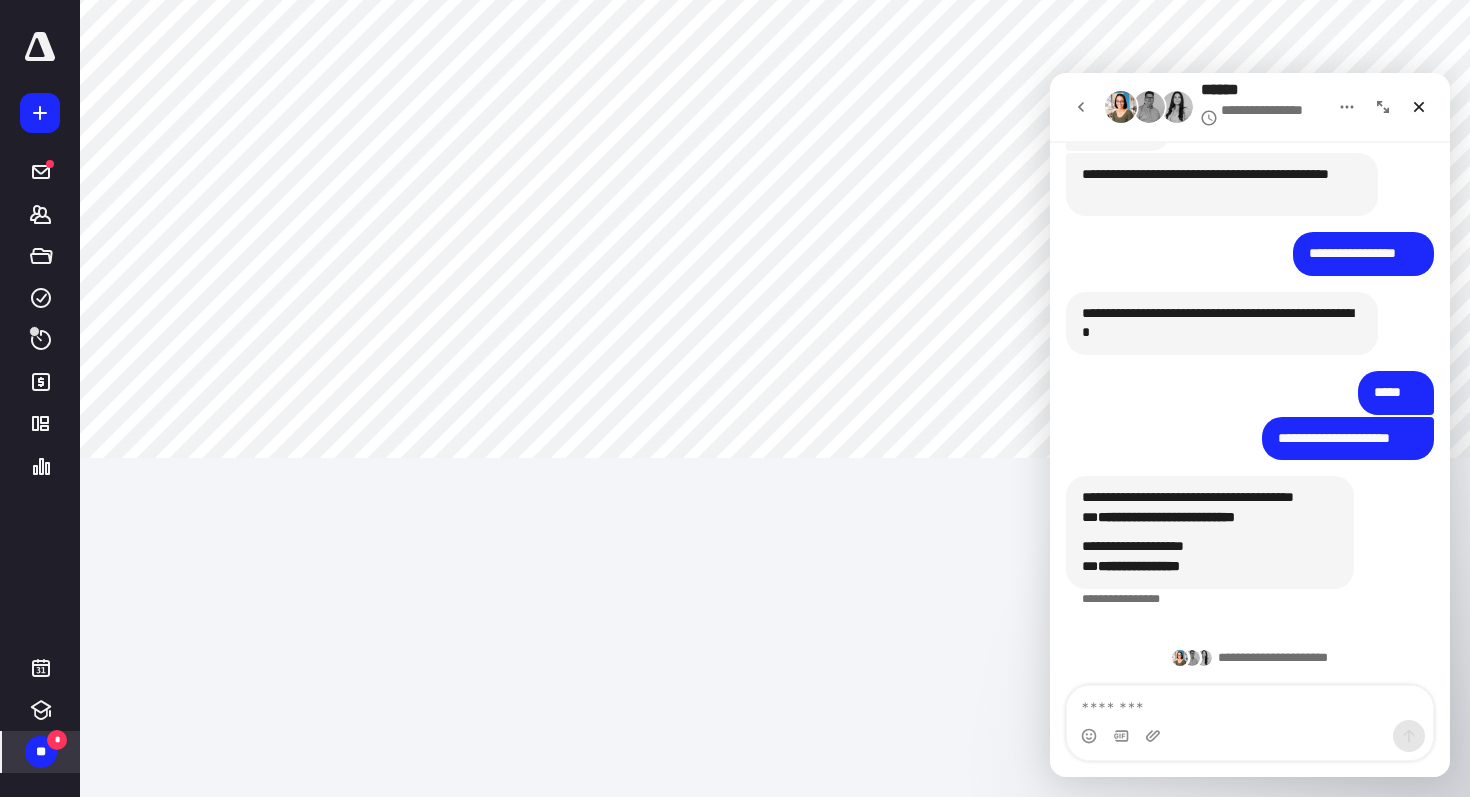 click 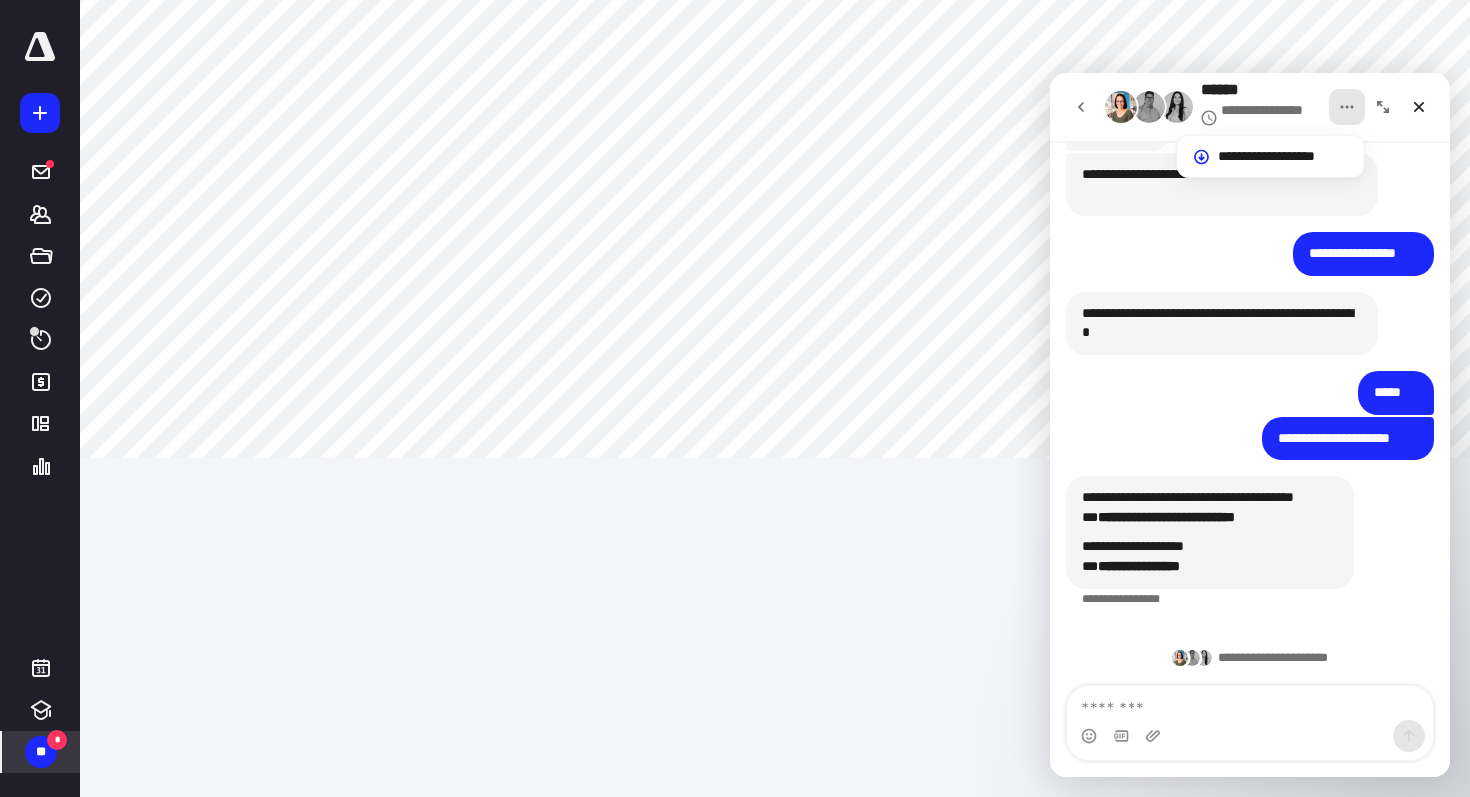 click 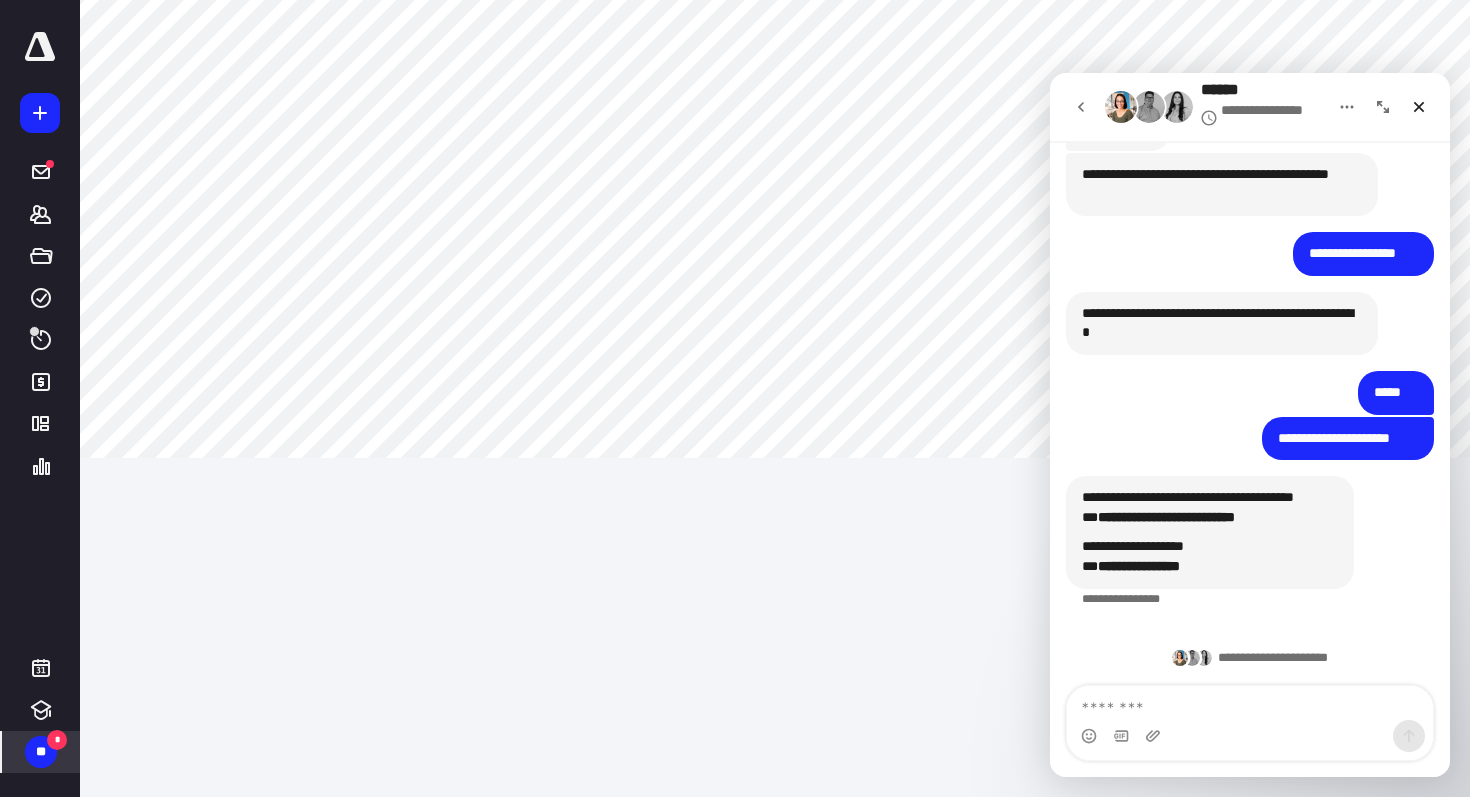 click 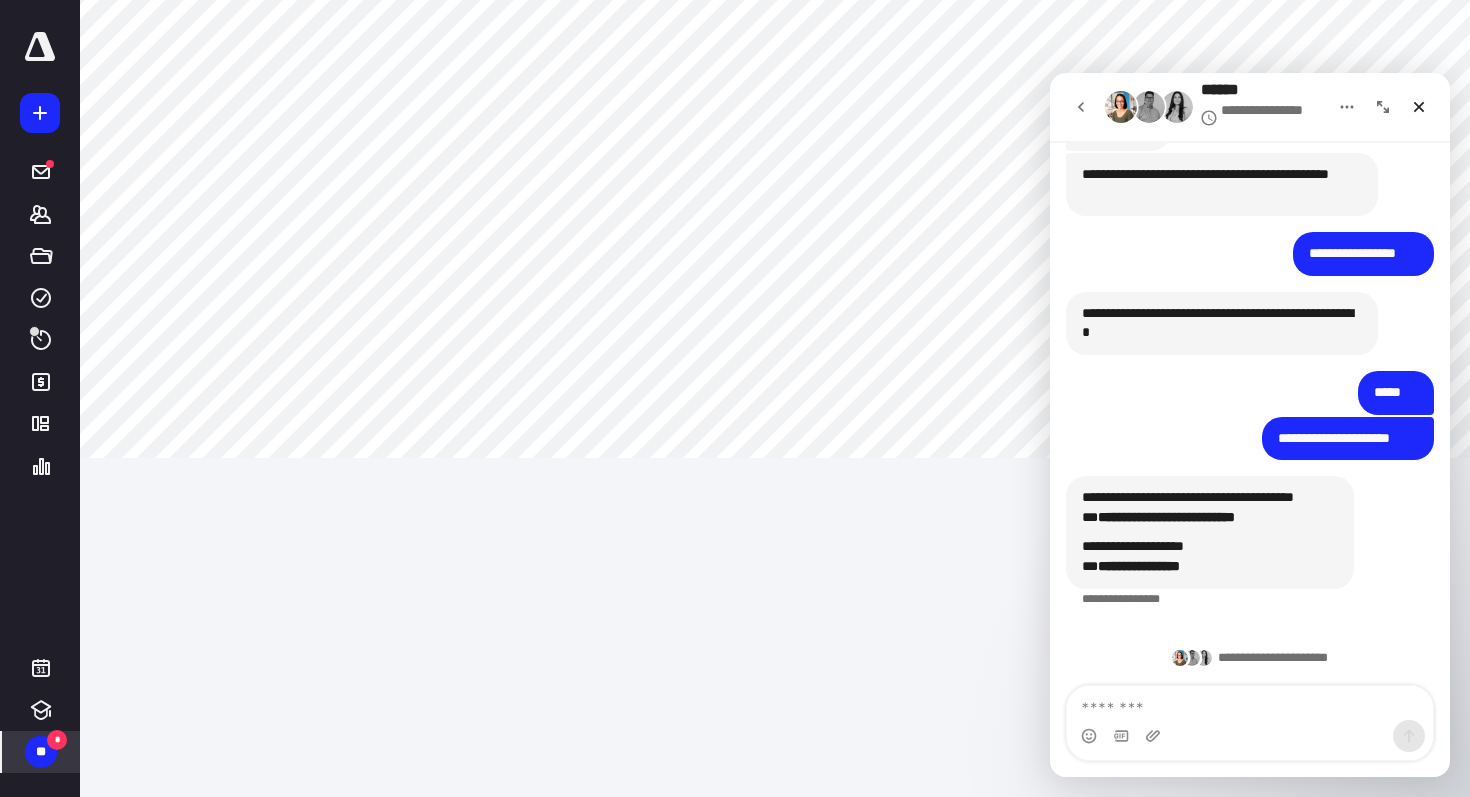 scroll, scrollTop: 0, scrollLeft: 0, axis: both 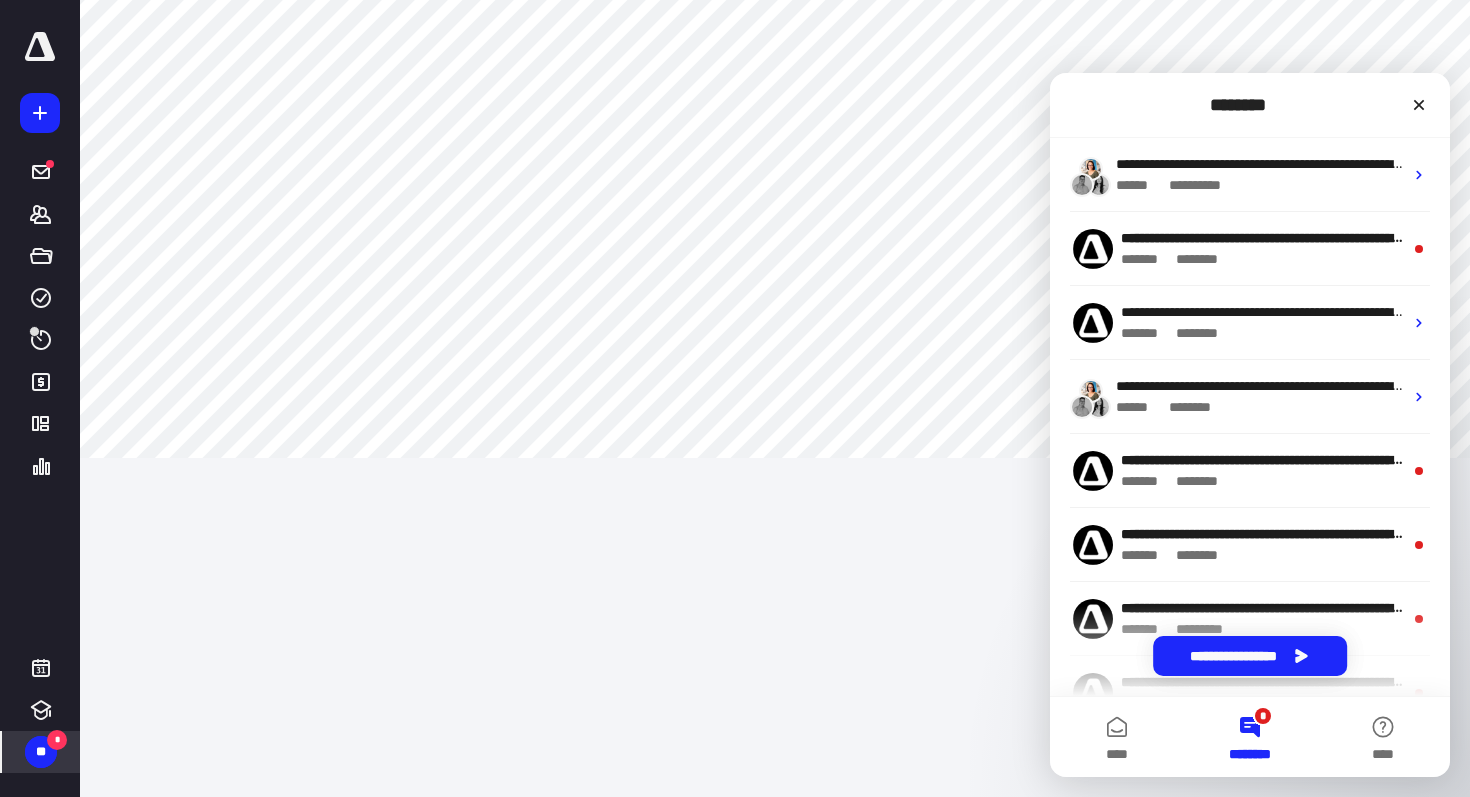 click on "* ********" at bounding box center [1249, 737] 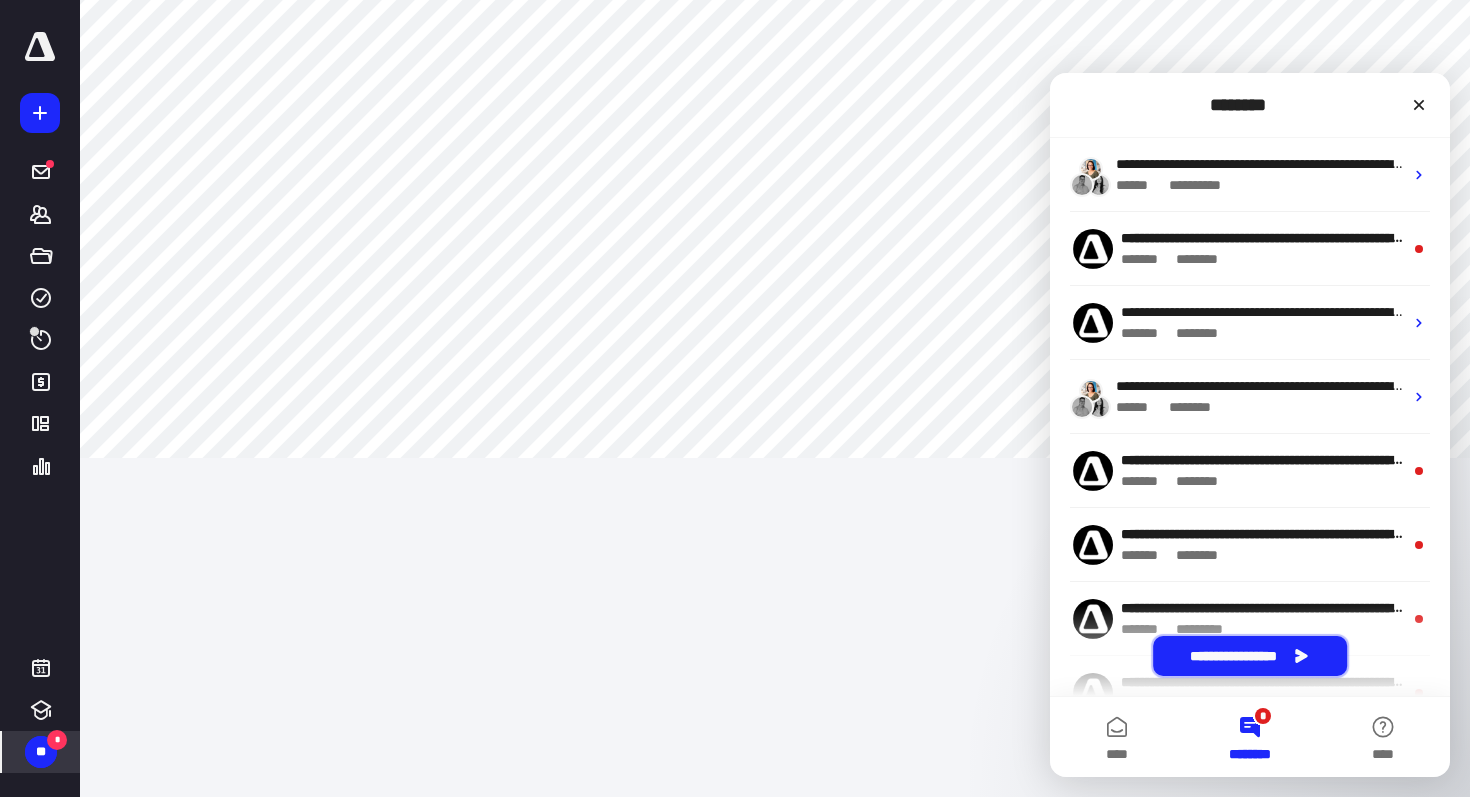click on "**********" at bounding box center [1250, 656] 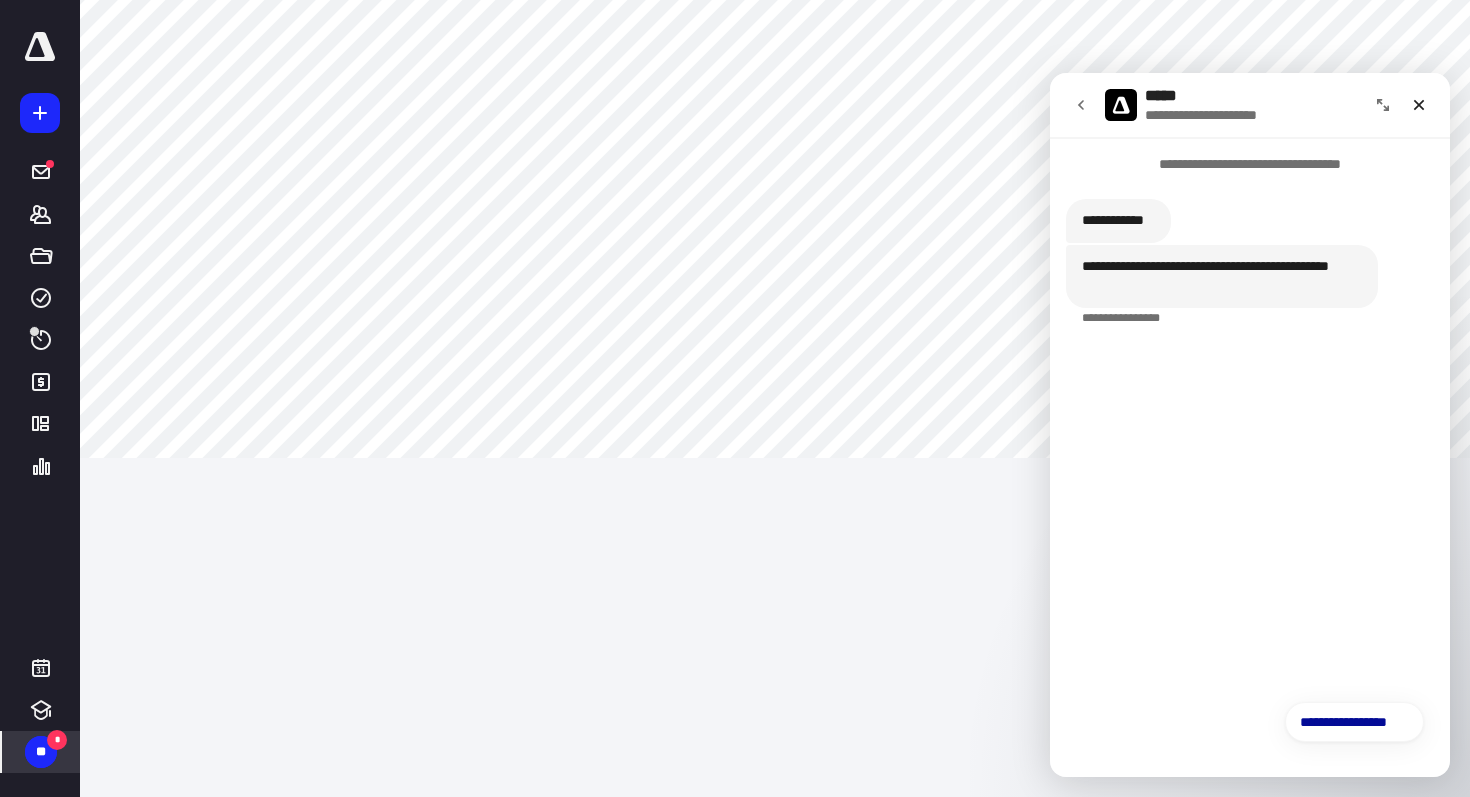 click 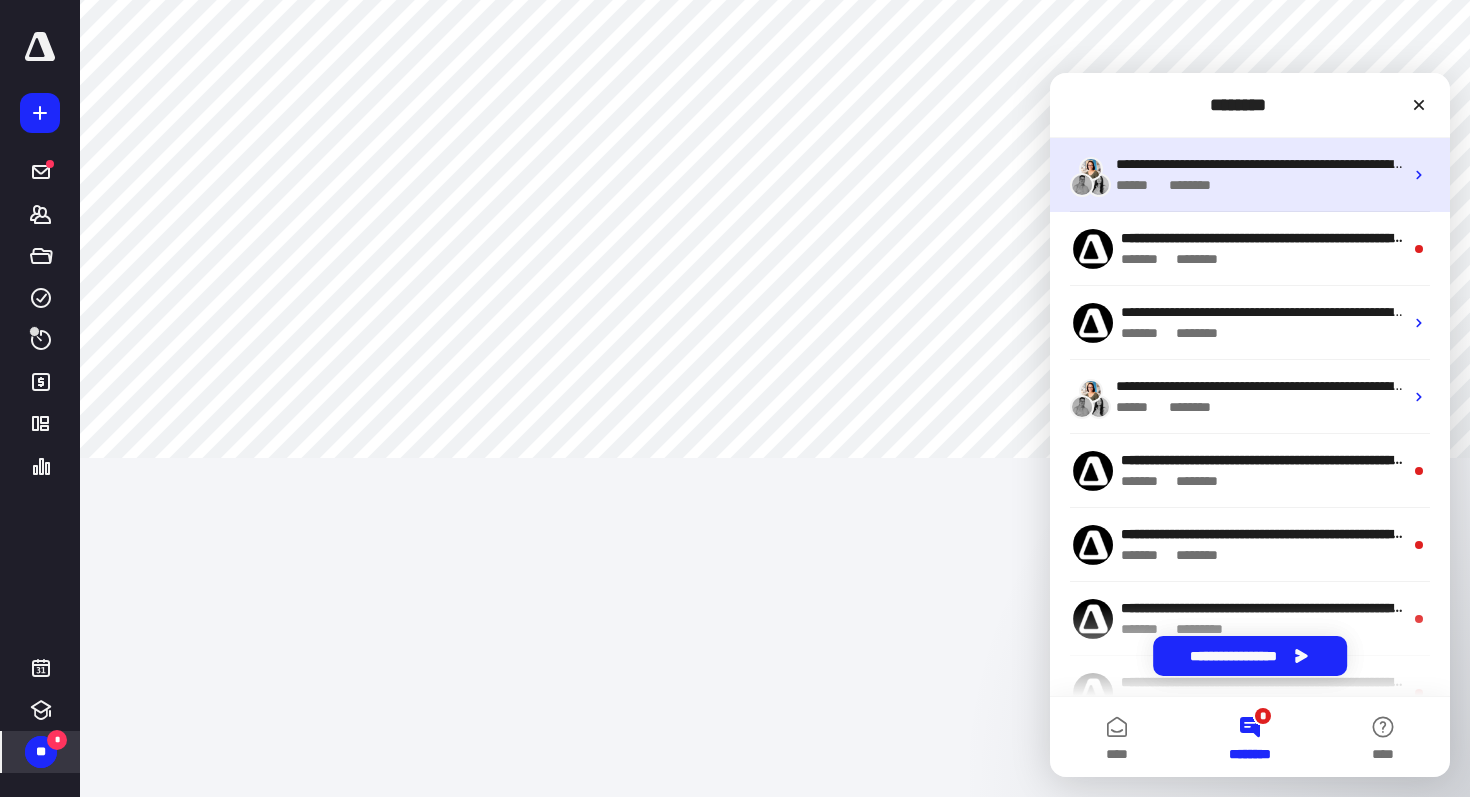 click on "****** * ******" at bounding box center (1259, 185) 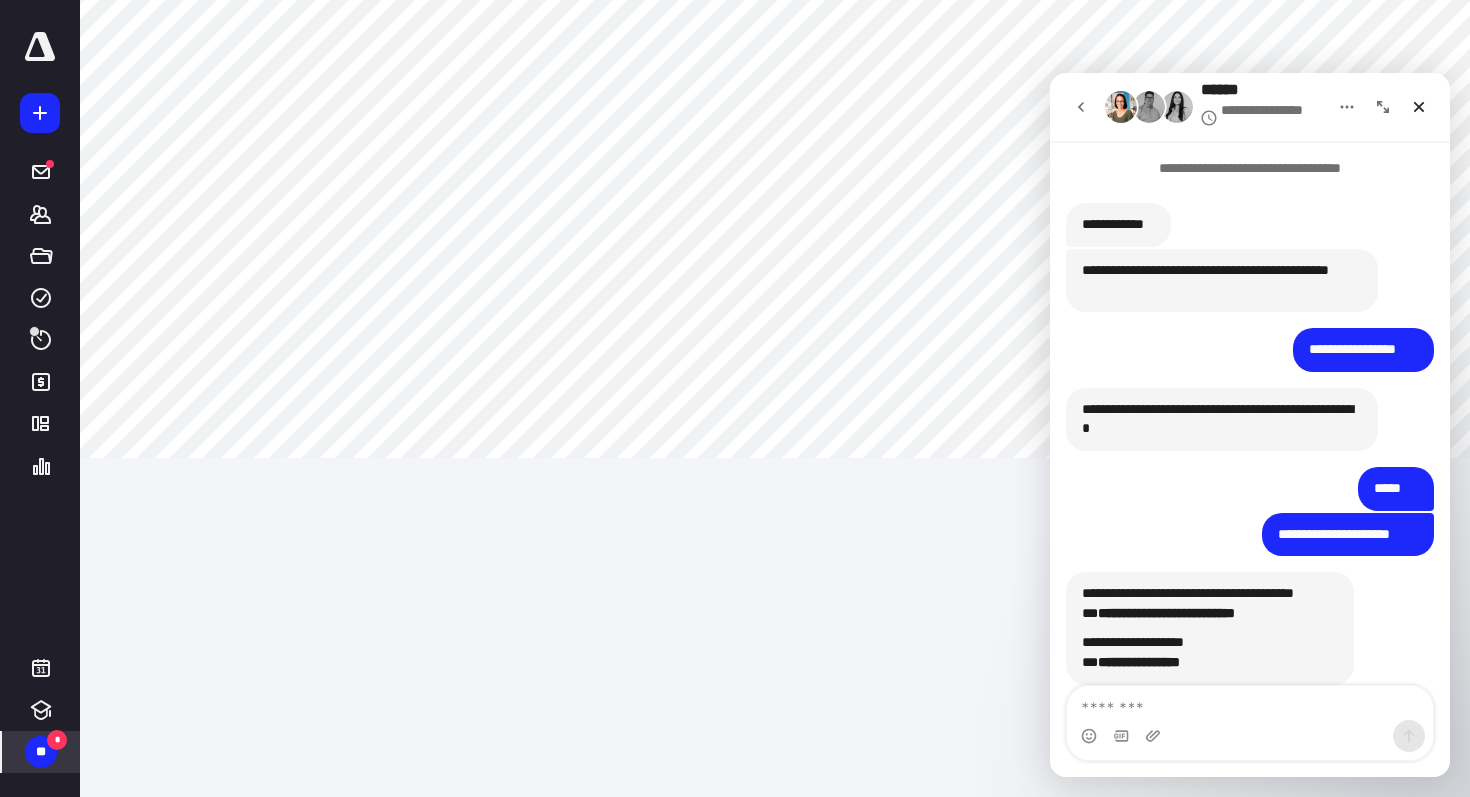 scroll, scrollTop: 96, scrollLeft: 0, axis: vertical 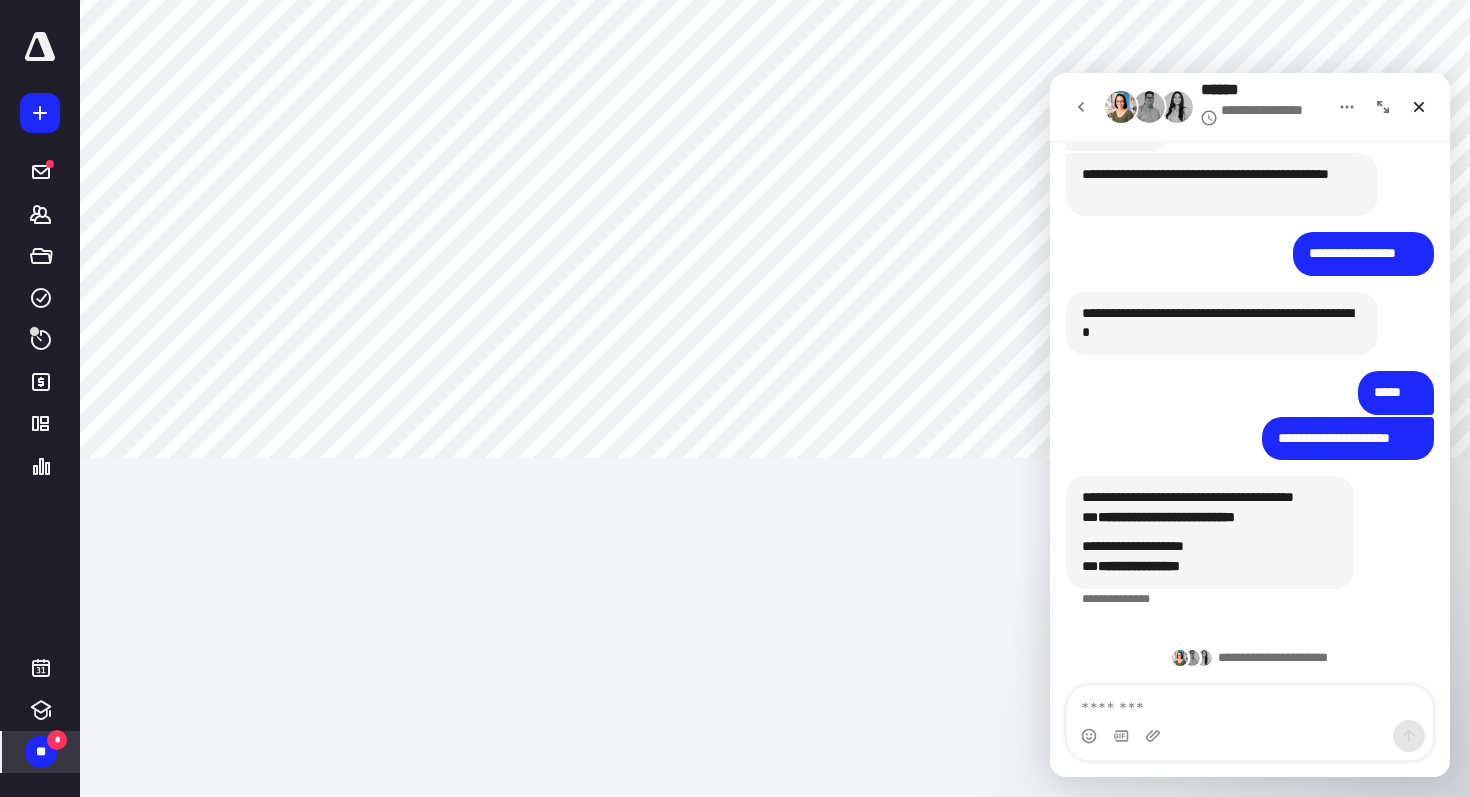 click at bounding box center [1081, 107] 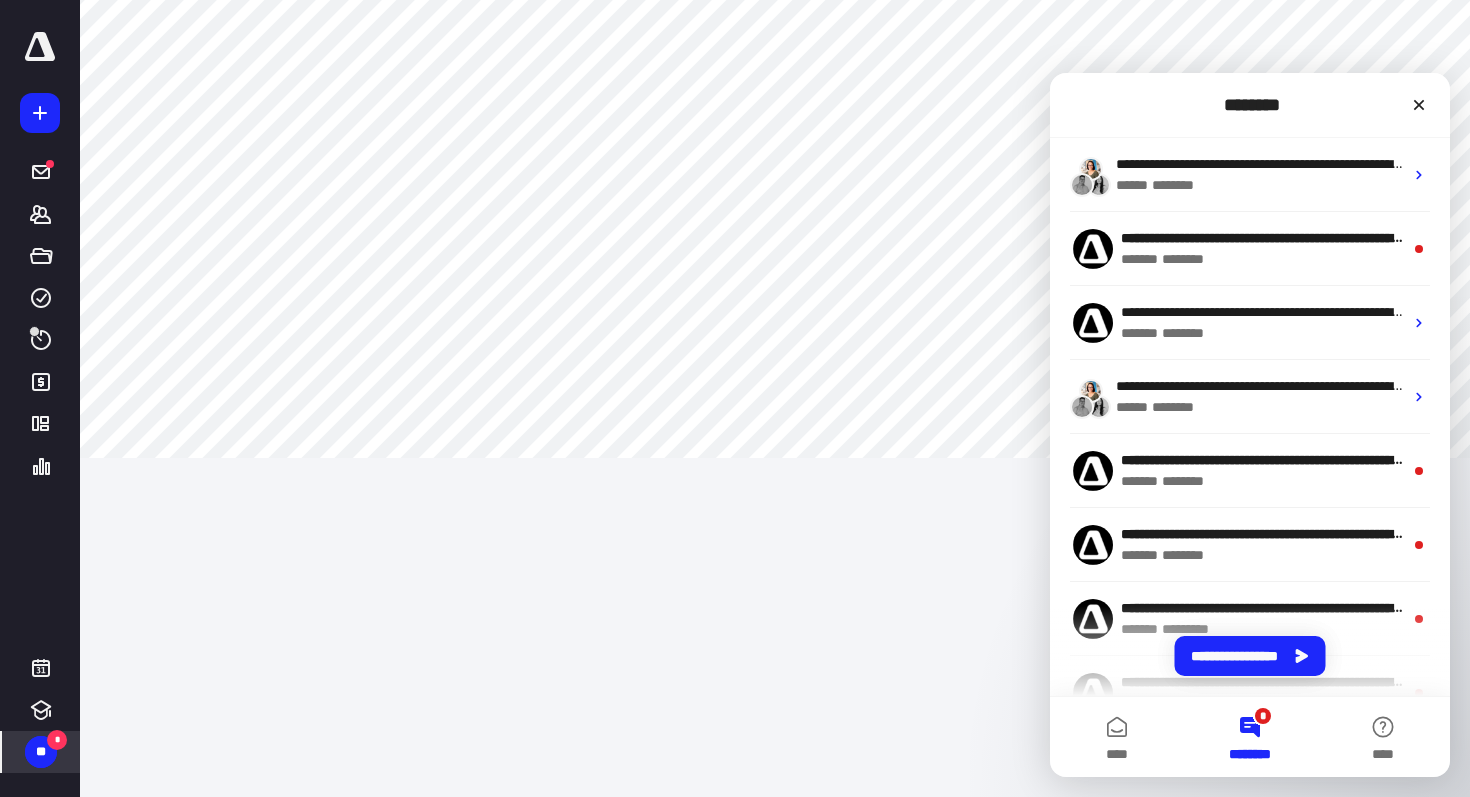 scroll, scrollTop: 0, scrollLeft: 0, axis: both 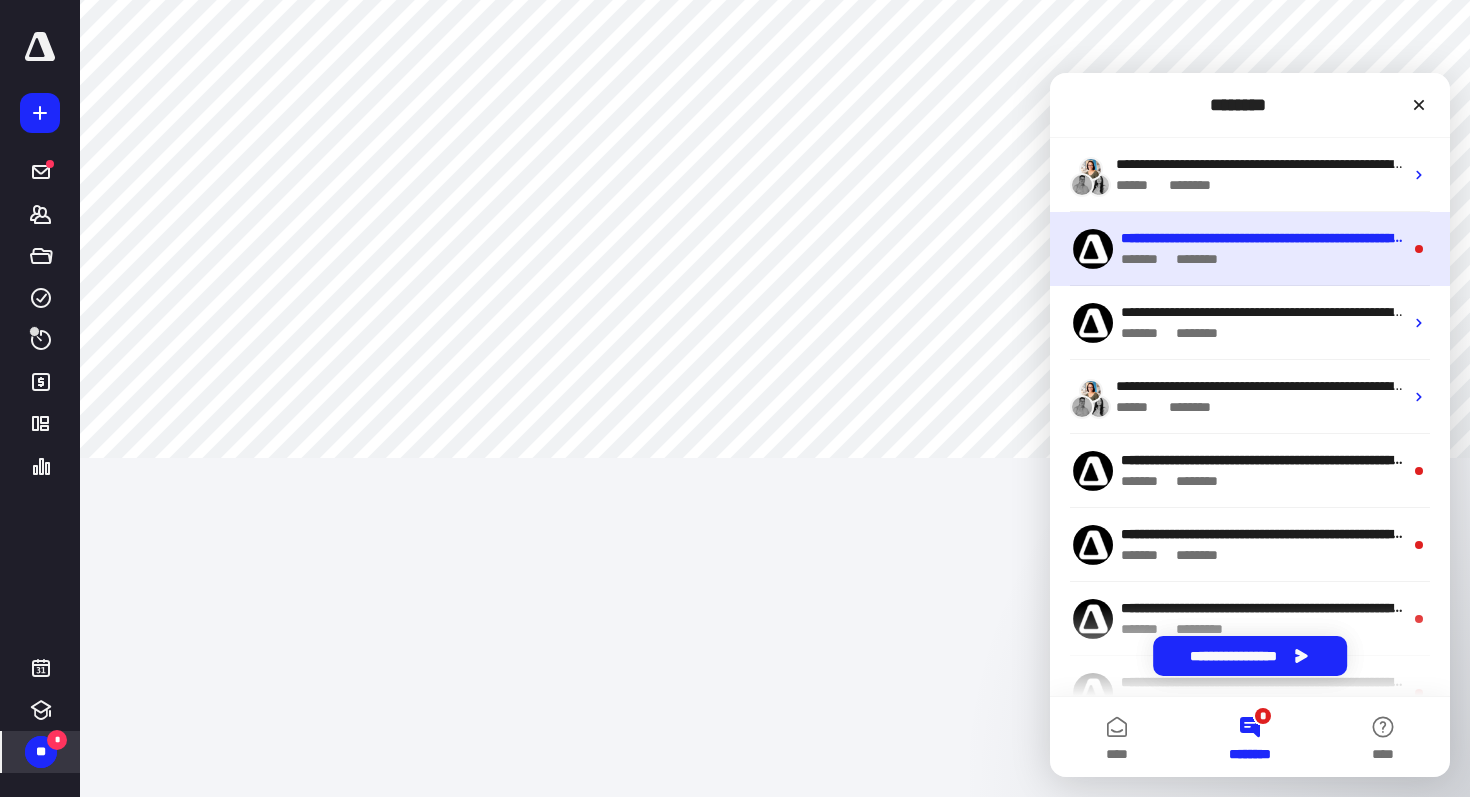 click on "* ******" at bounding box center [1203, 259] 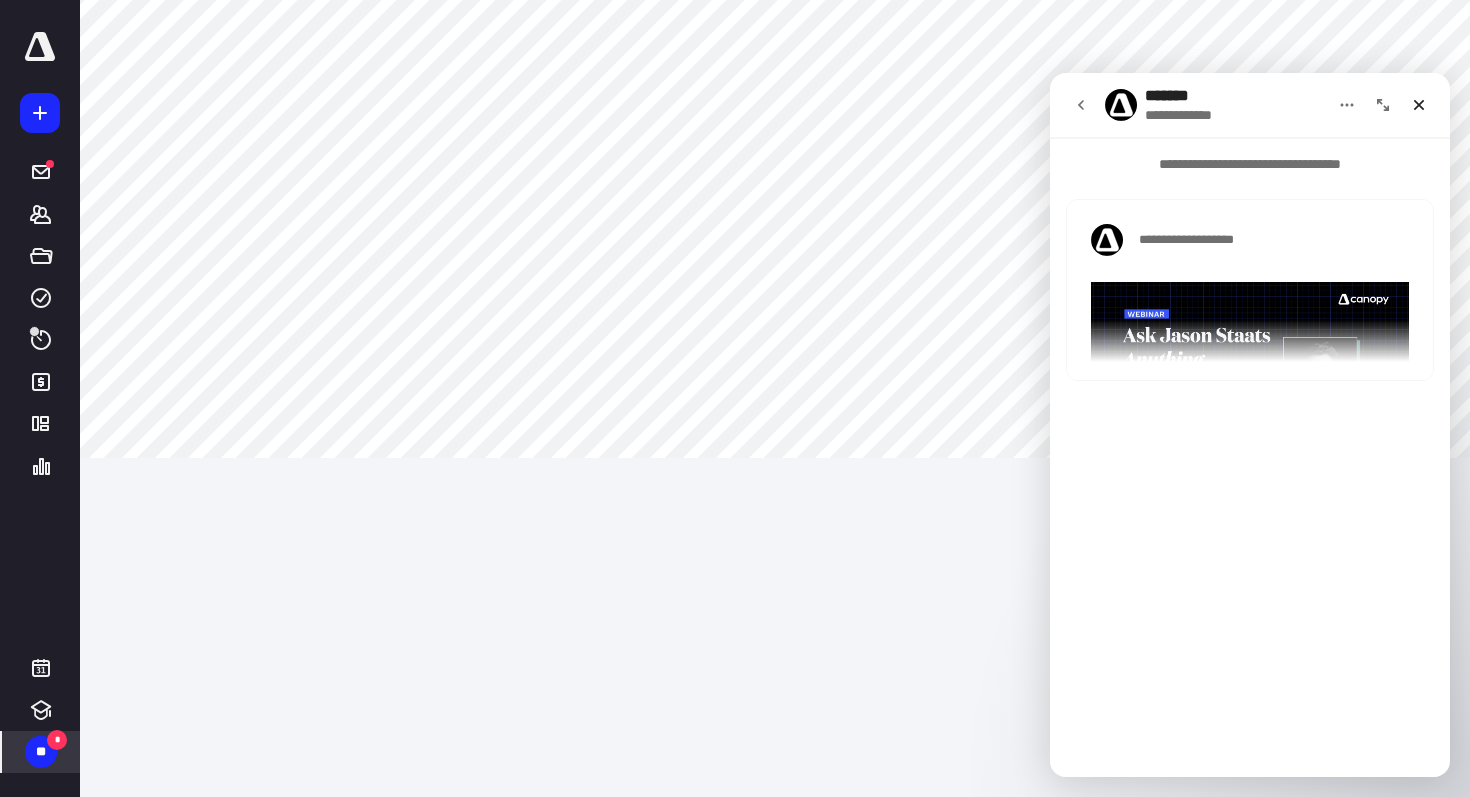 click at bounding box center [1081, 105] 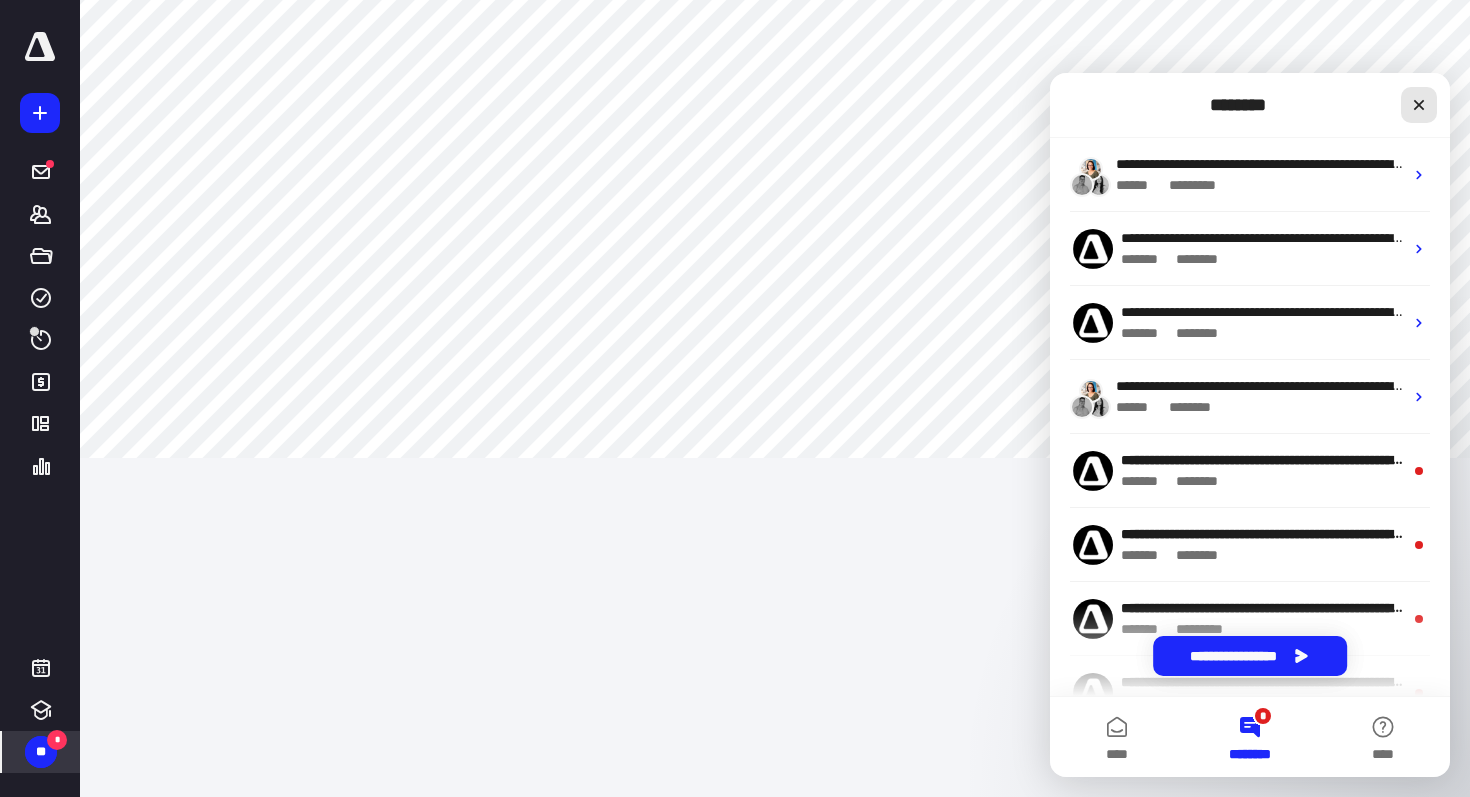 click 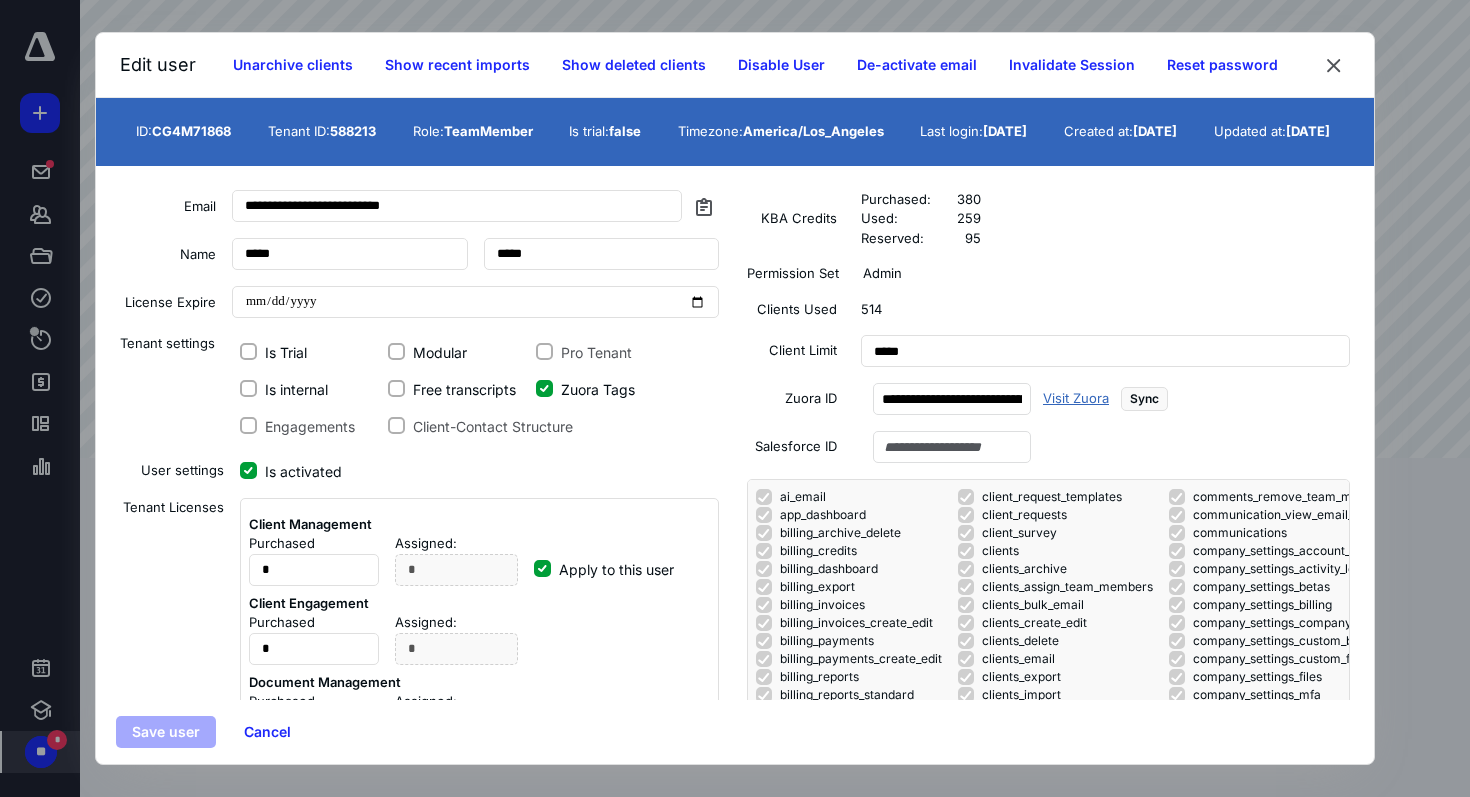 click on "Visit Zuora" at bounding box center (1076, 399) 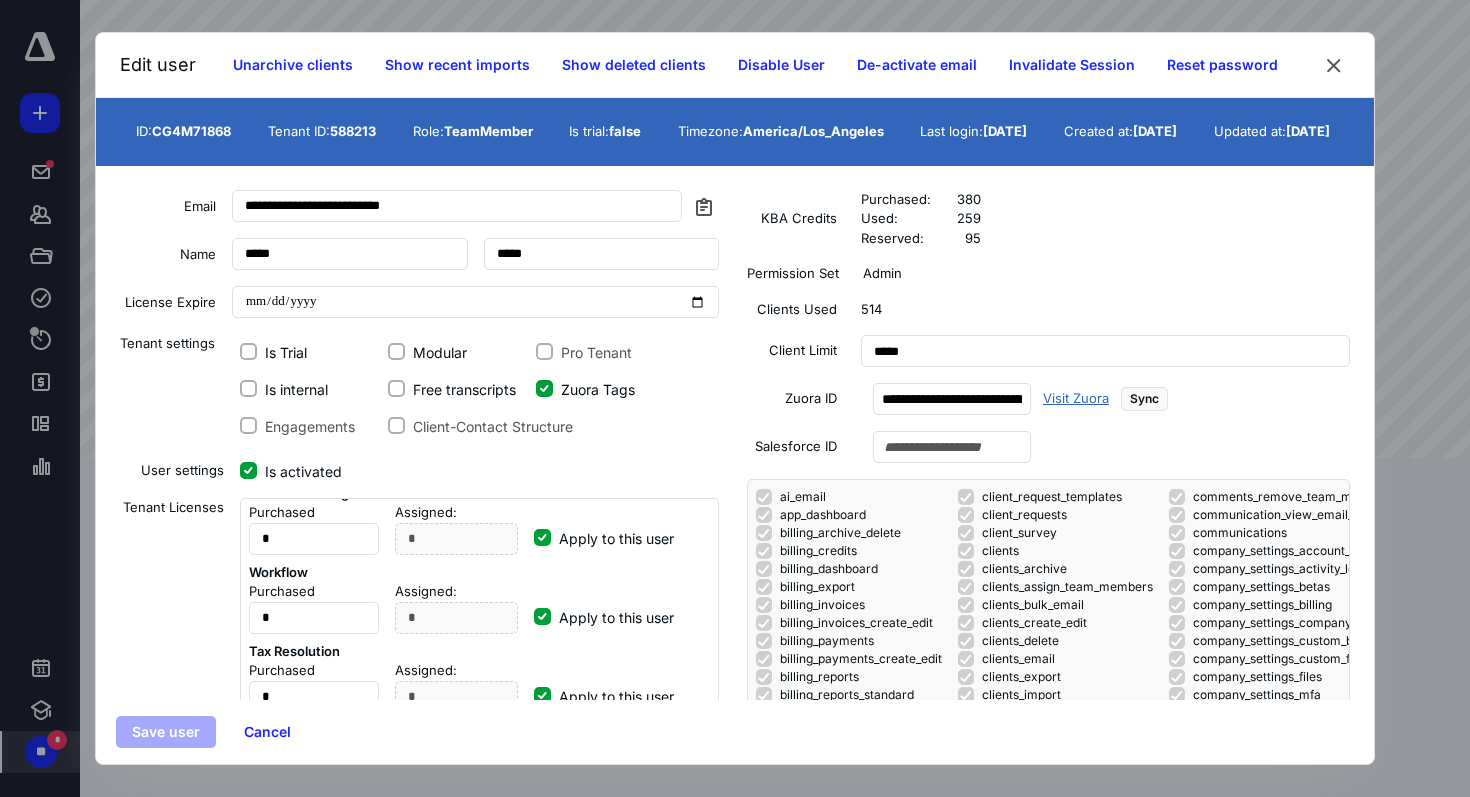 scroll, scrollTop: 270, scrollLeft: 0, axis: vertical 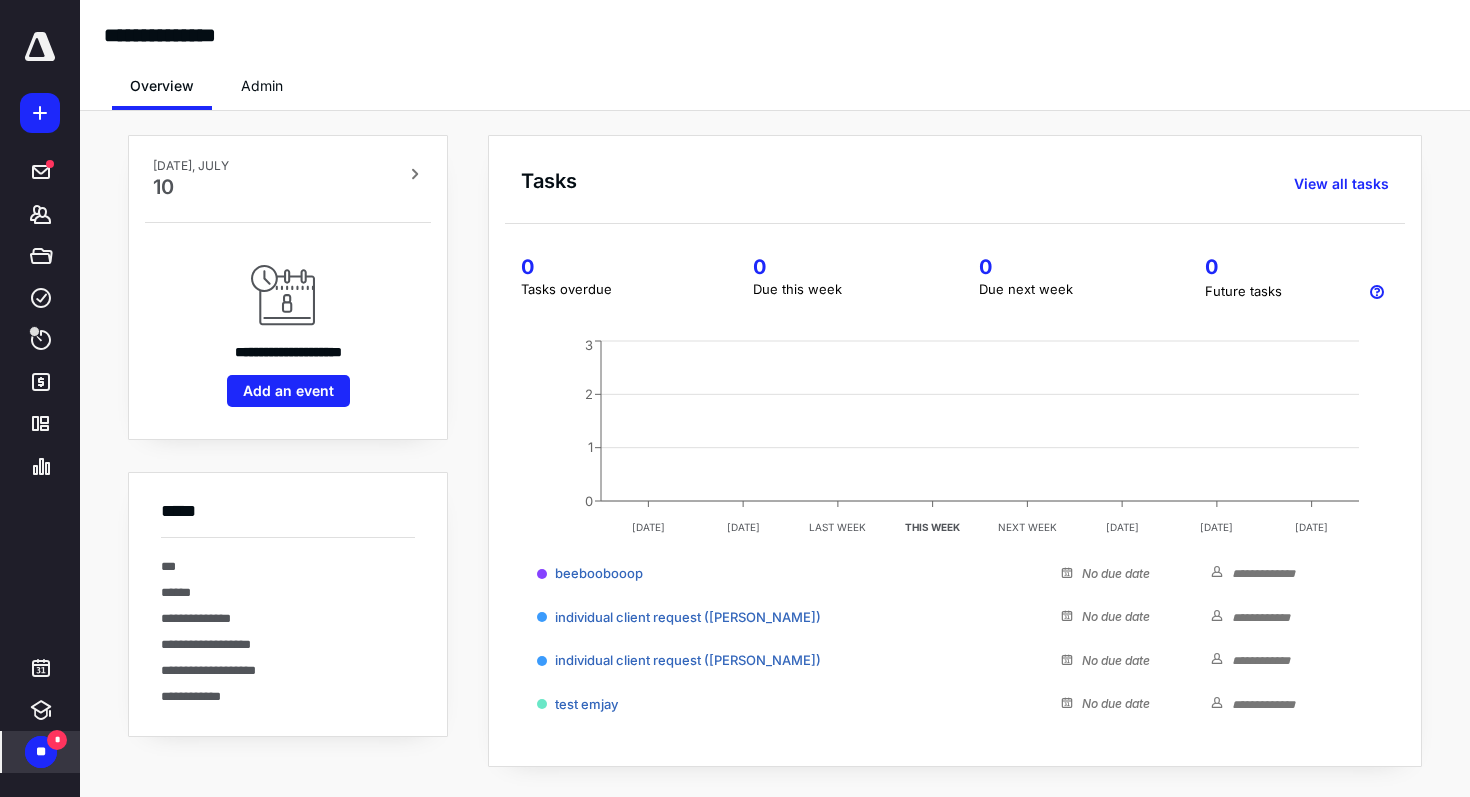 click on "*" at bounding box center (57, 740) 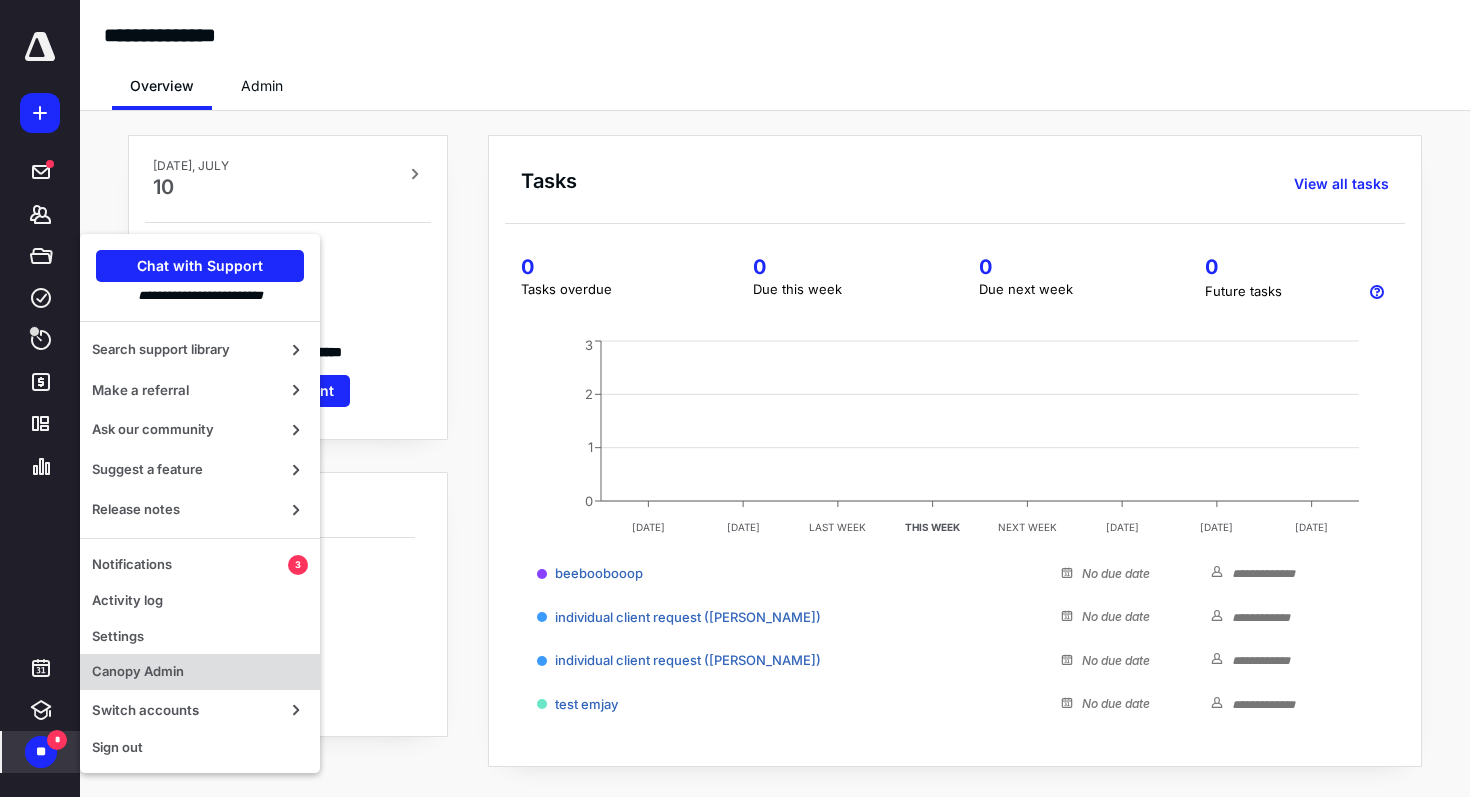 click on "Canopy Admin" at bounding box center (200, 672) 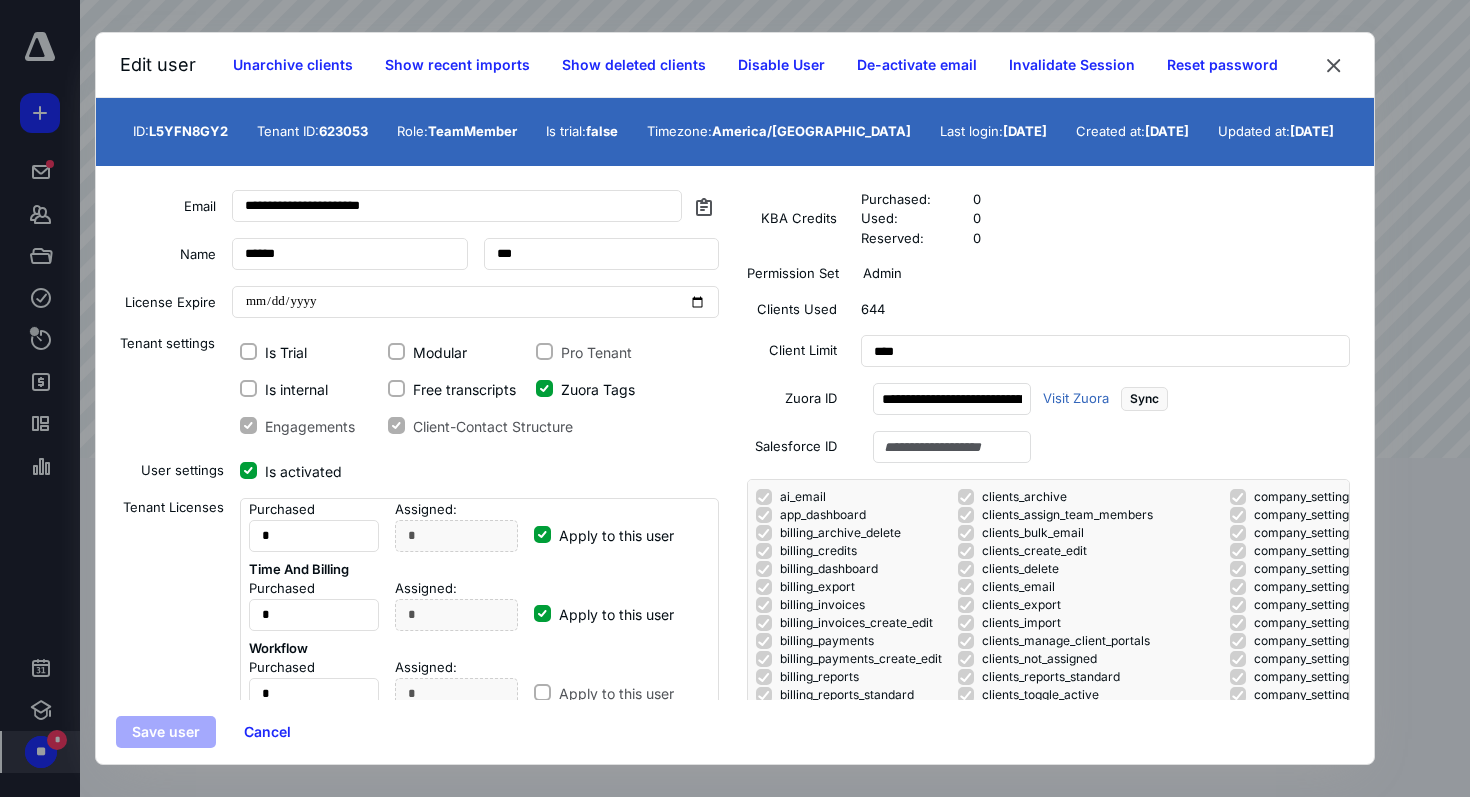 scroll, scrollTop: 192, scrollLeft: 0, axis: vertical 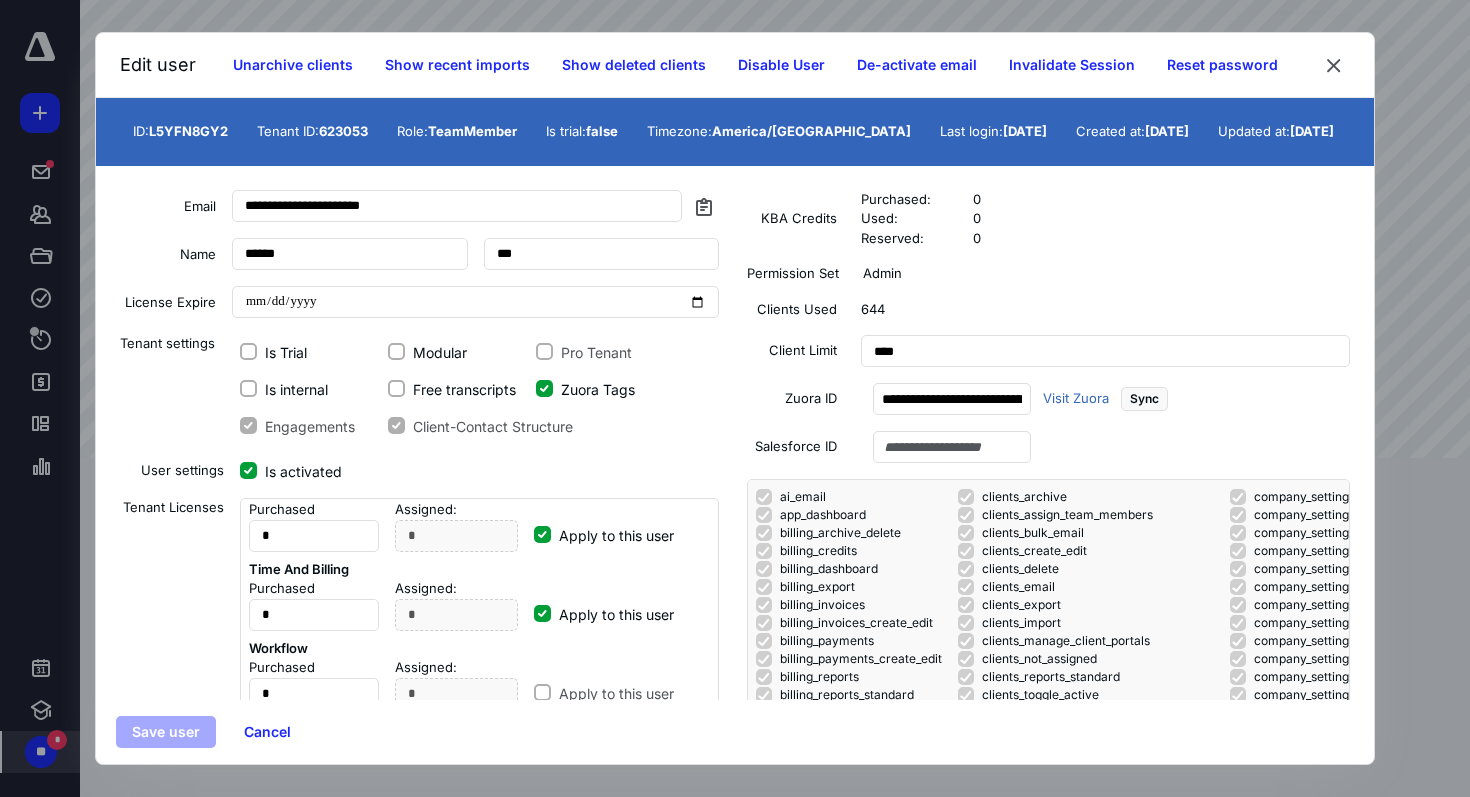 click 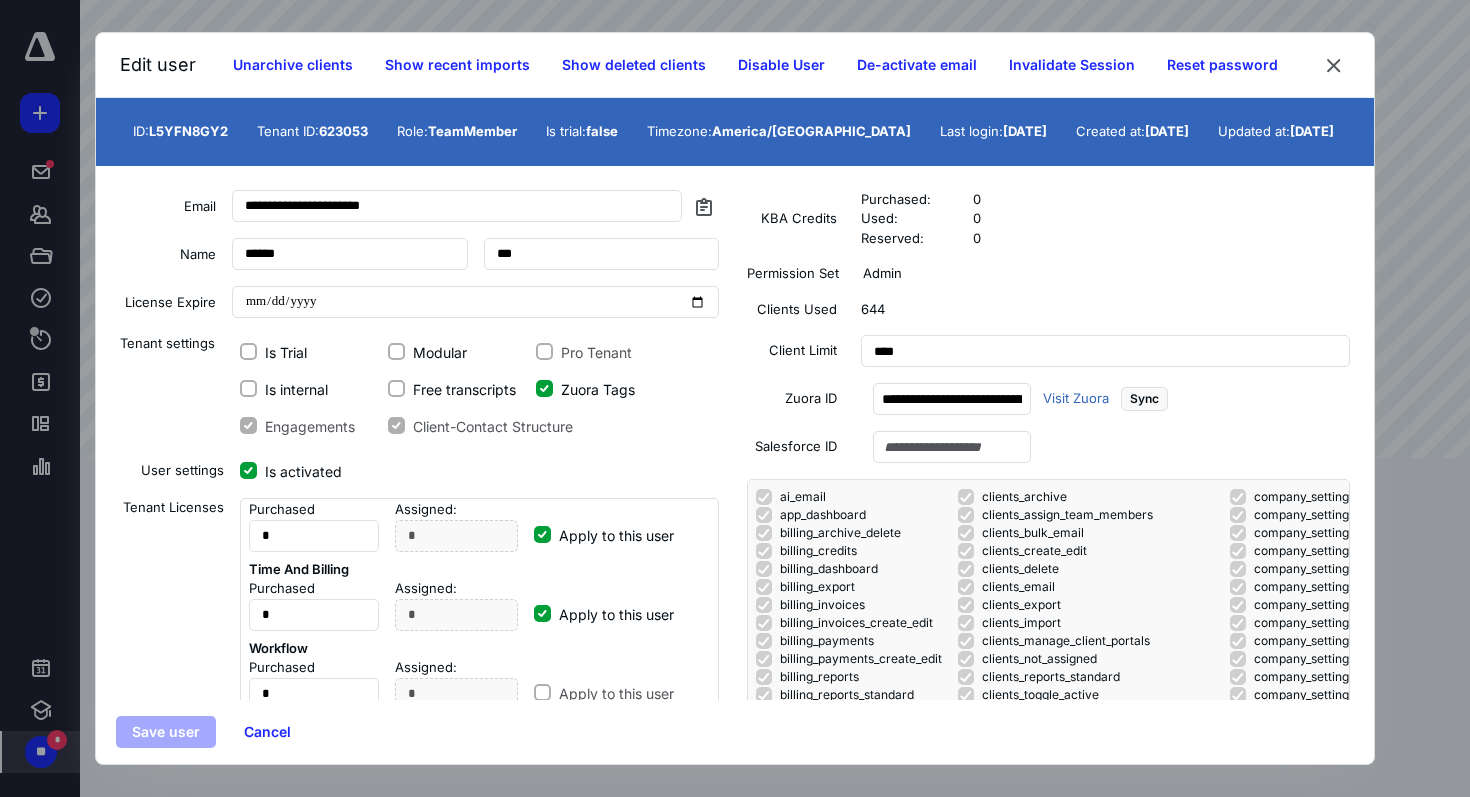 click on "Apply to this user" at bounding box center [542, 535] 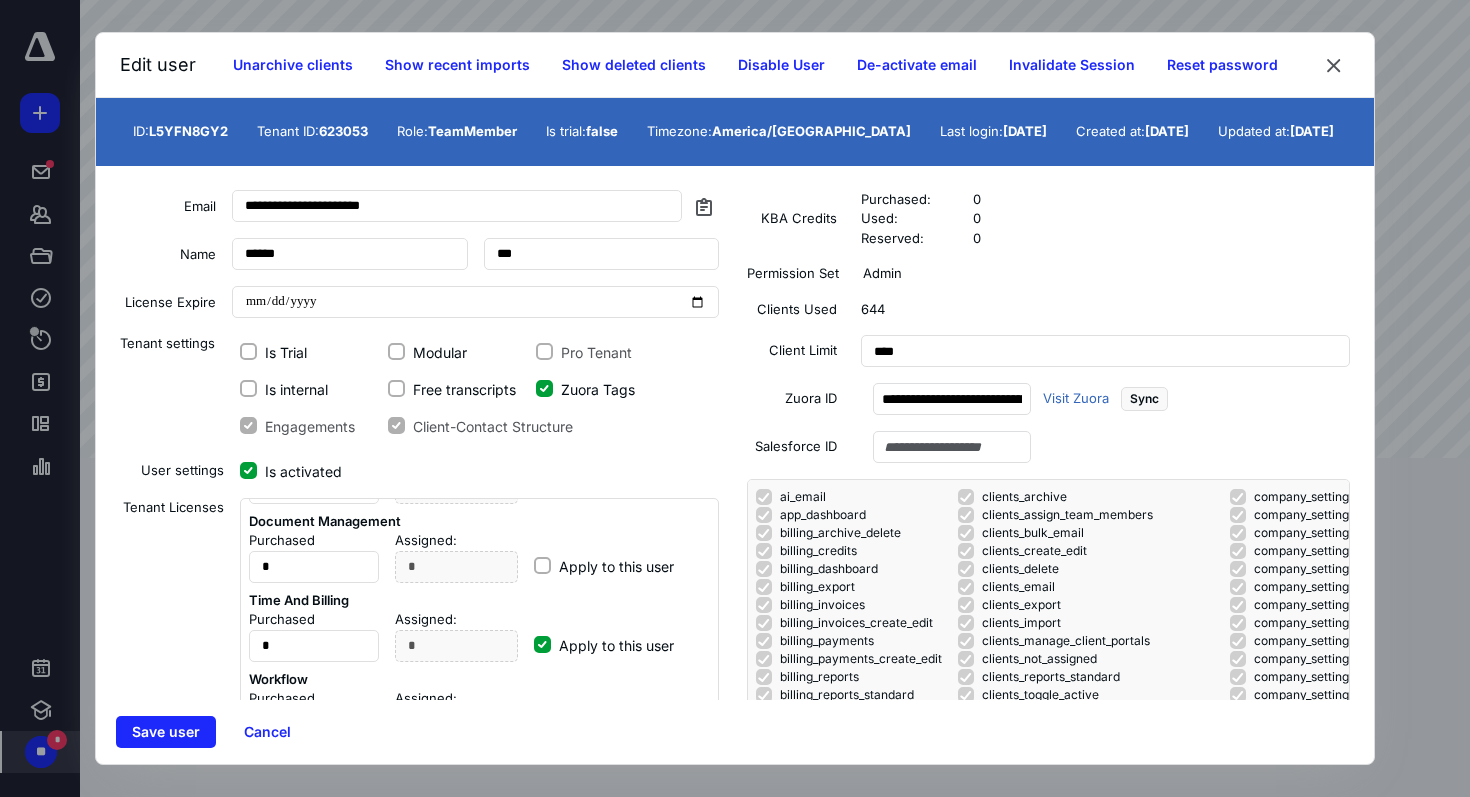 scroll, scrollTop: 185, scrollLeft: 0, axis: vertical 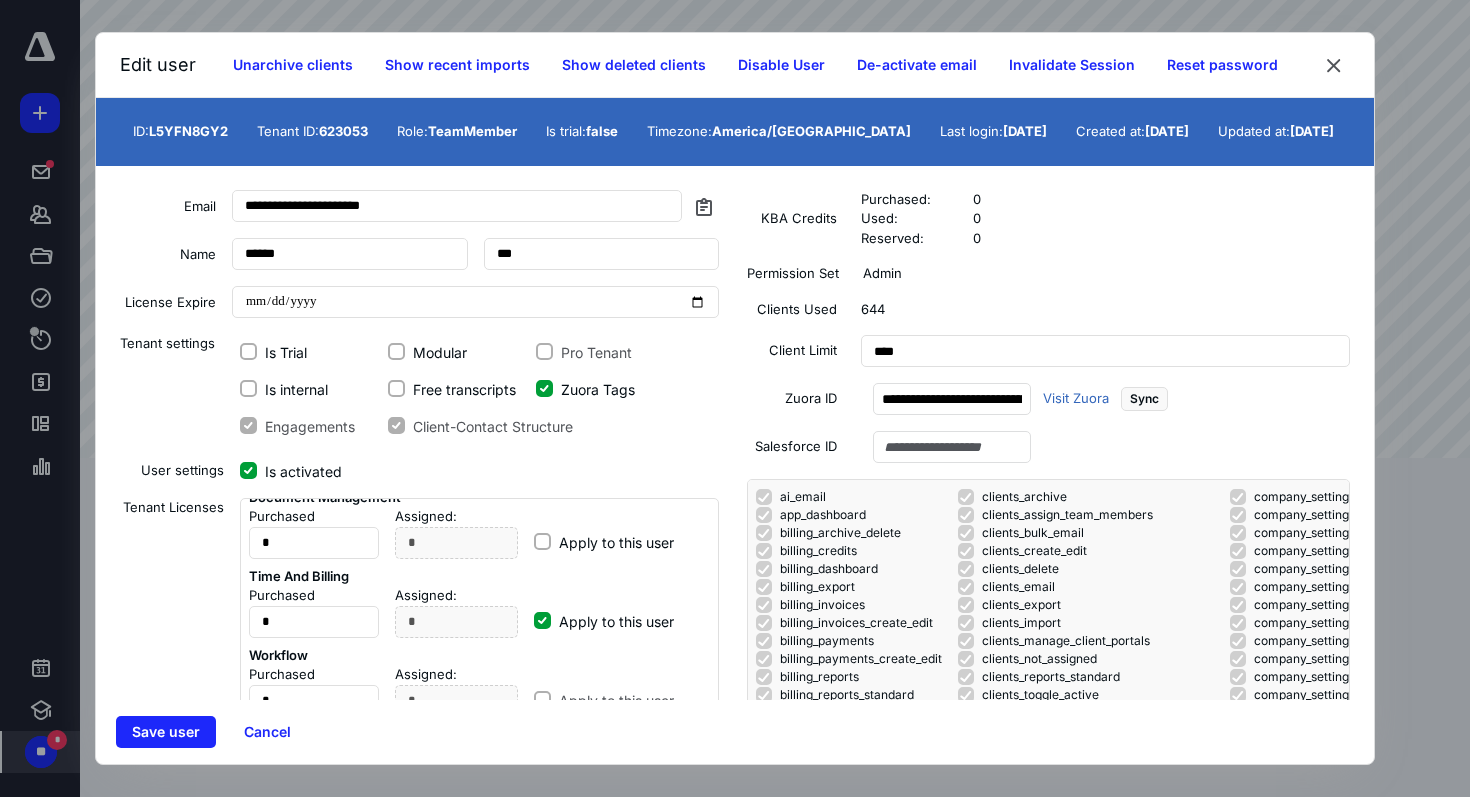 click 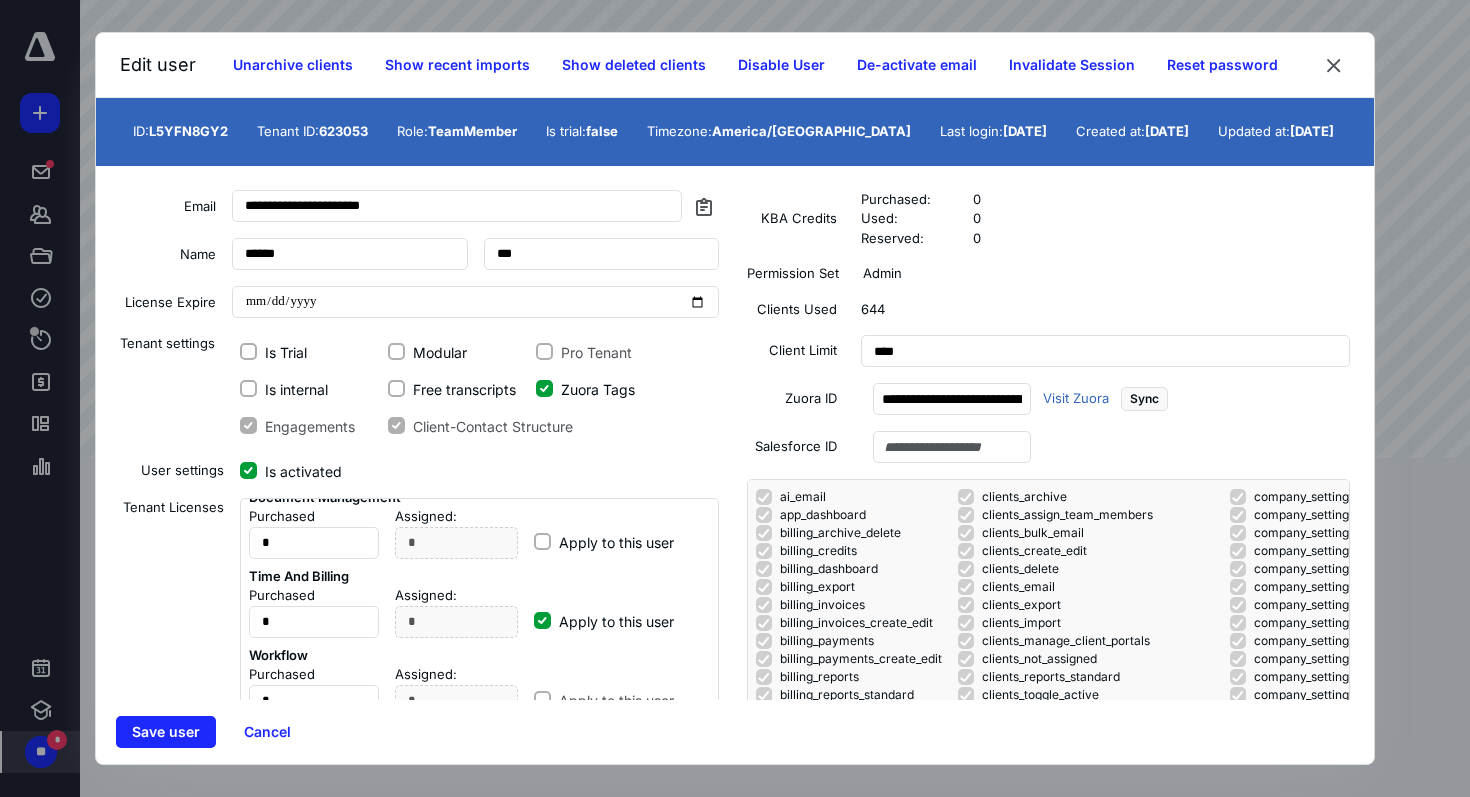click on "Apply to this user" at bounding box center (542, 621) 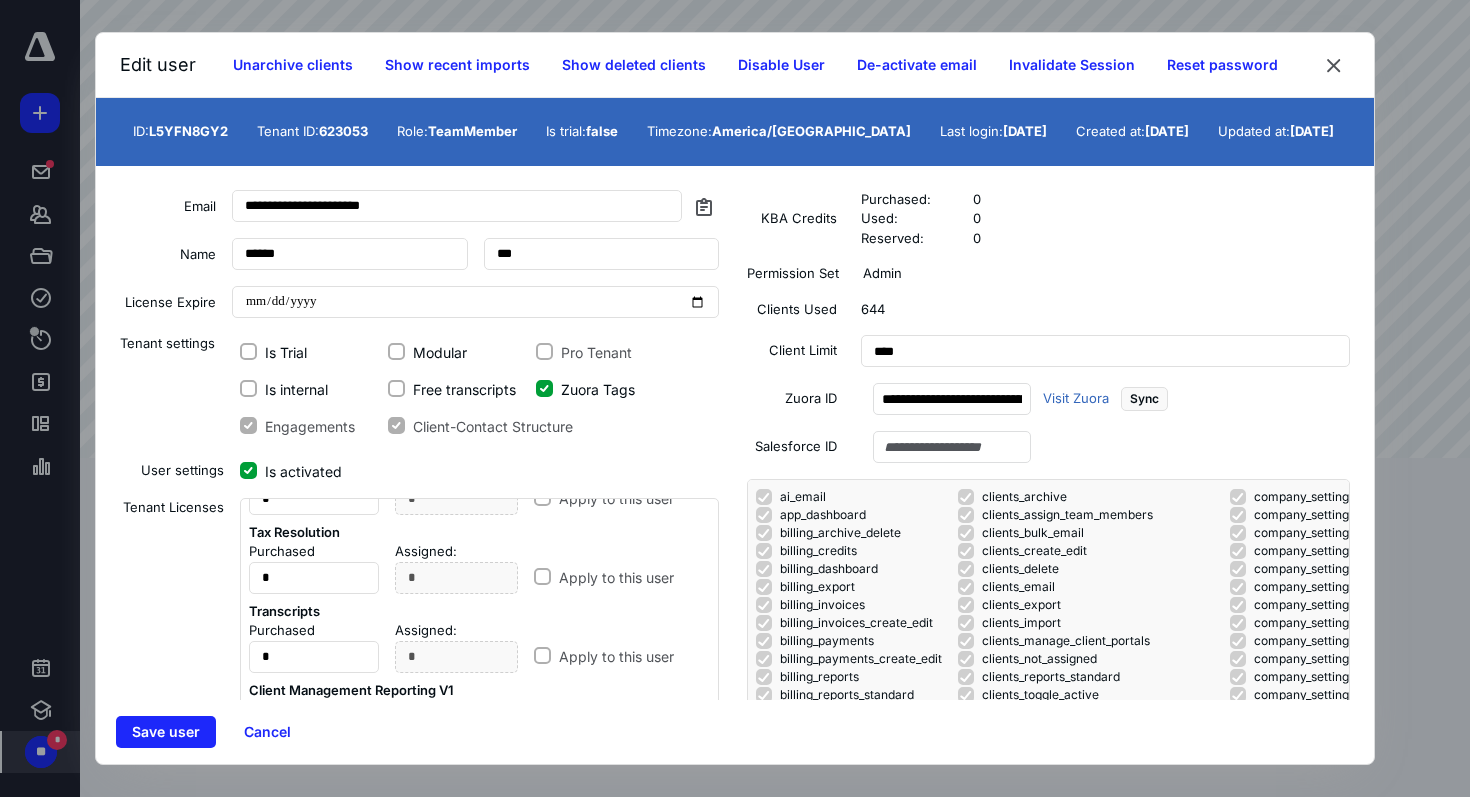 scroll, scrollTop: 516, scrollLeft: 0, axis: vertical 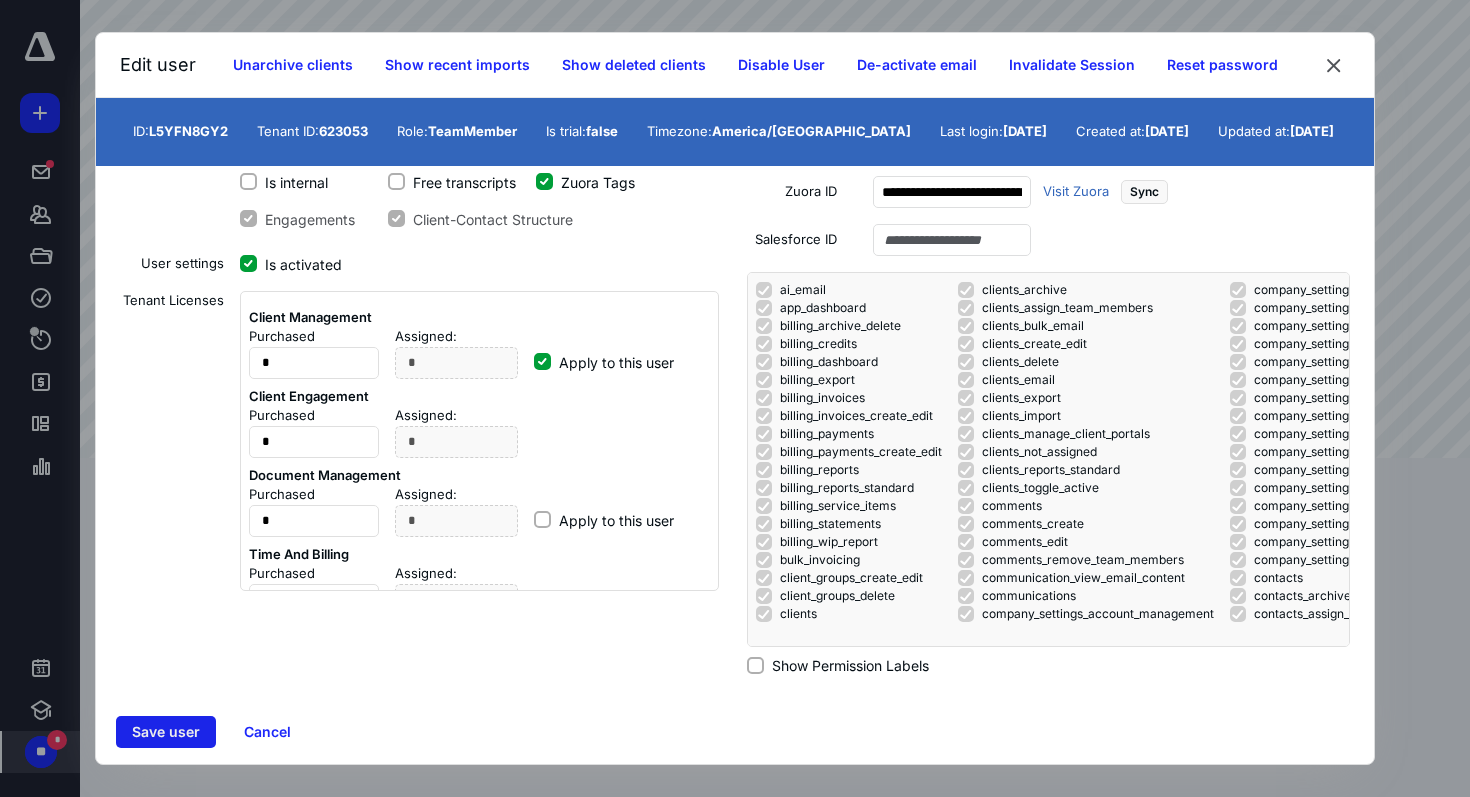 click on "Save user" at bounding box center (166, 732) 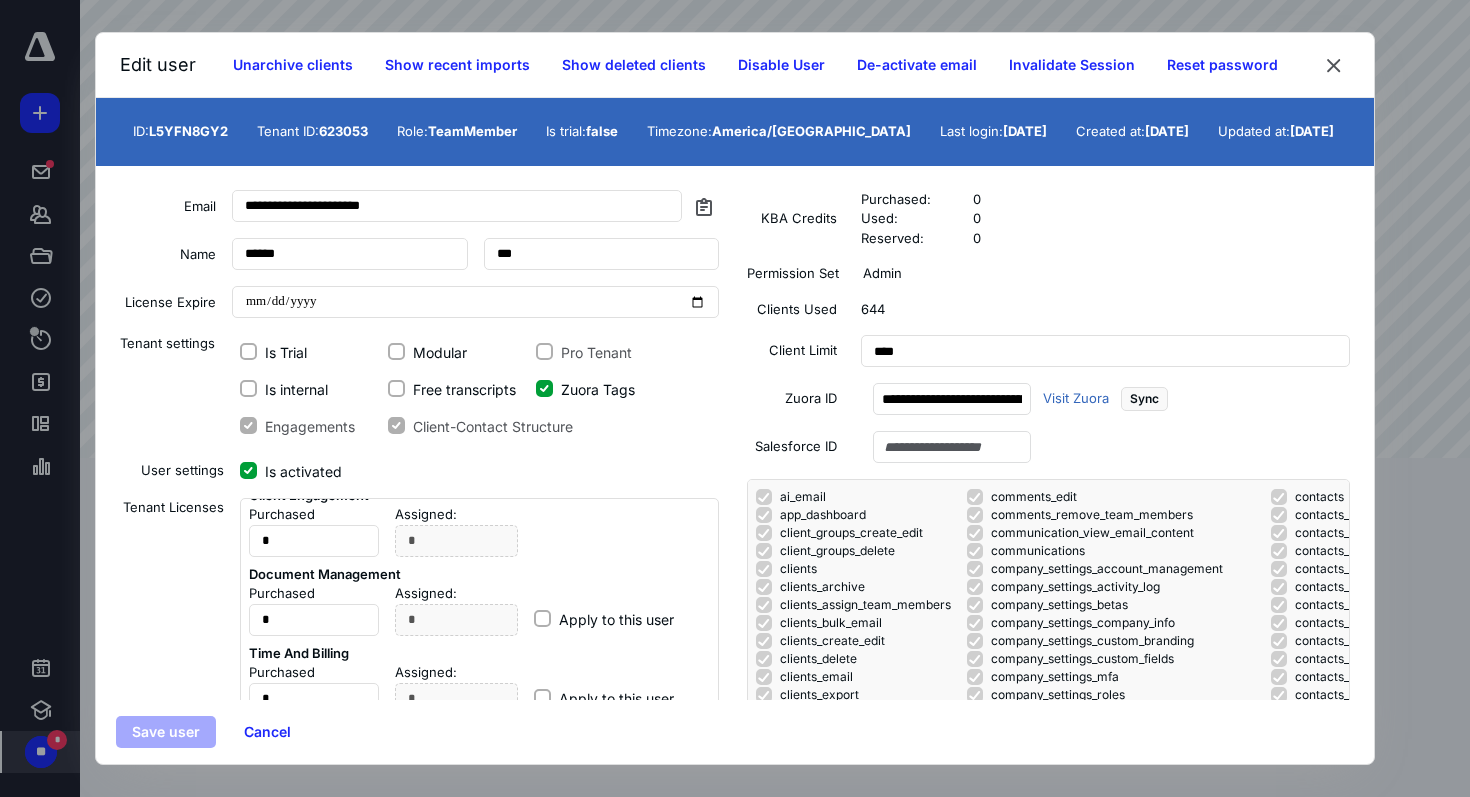 scroll, scrollTop: 187, scrollLeft: 0, axis: vertical 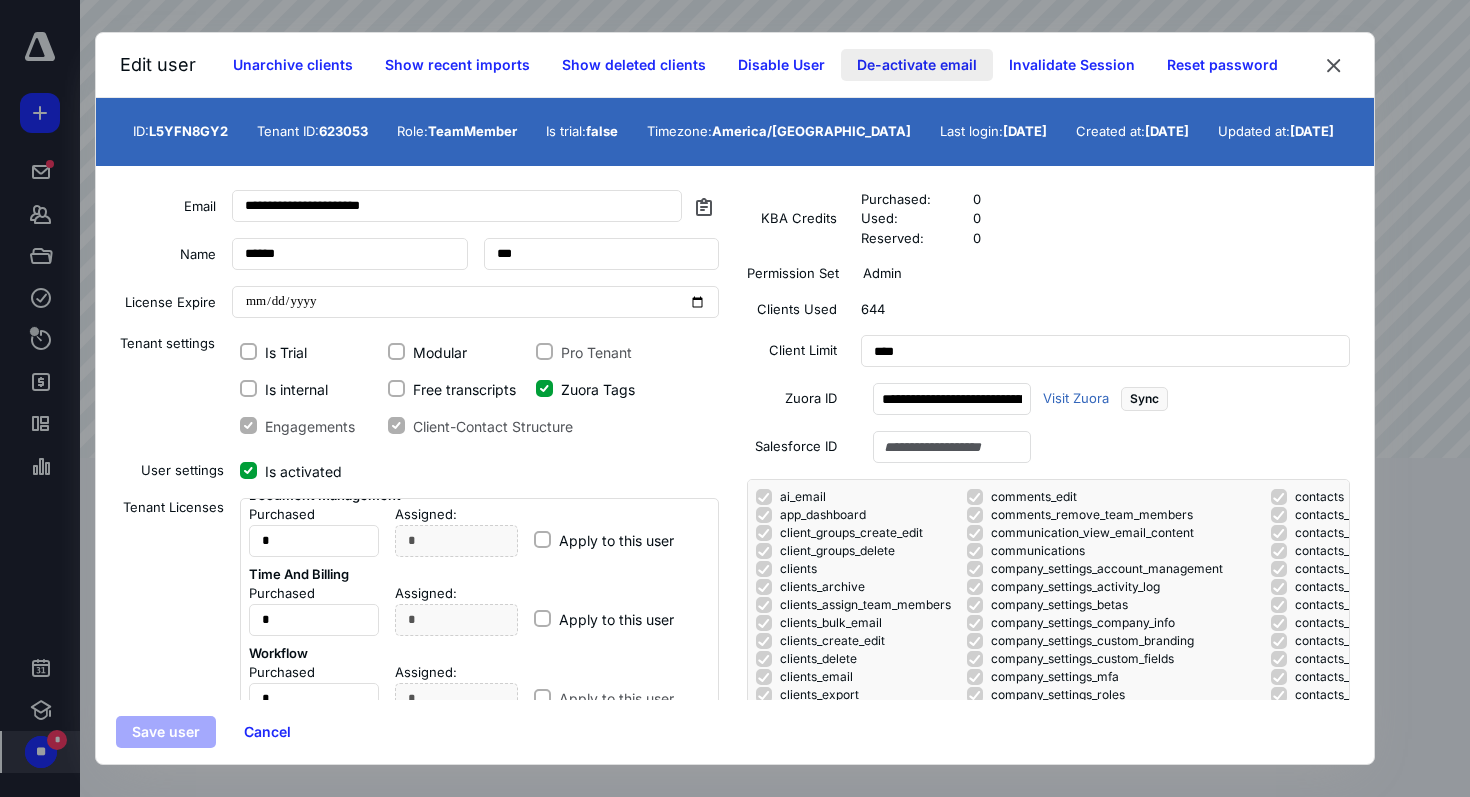 click on "De-activate email" at bounding box center [917, 65] 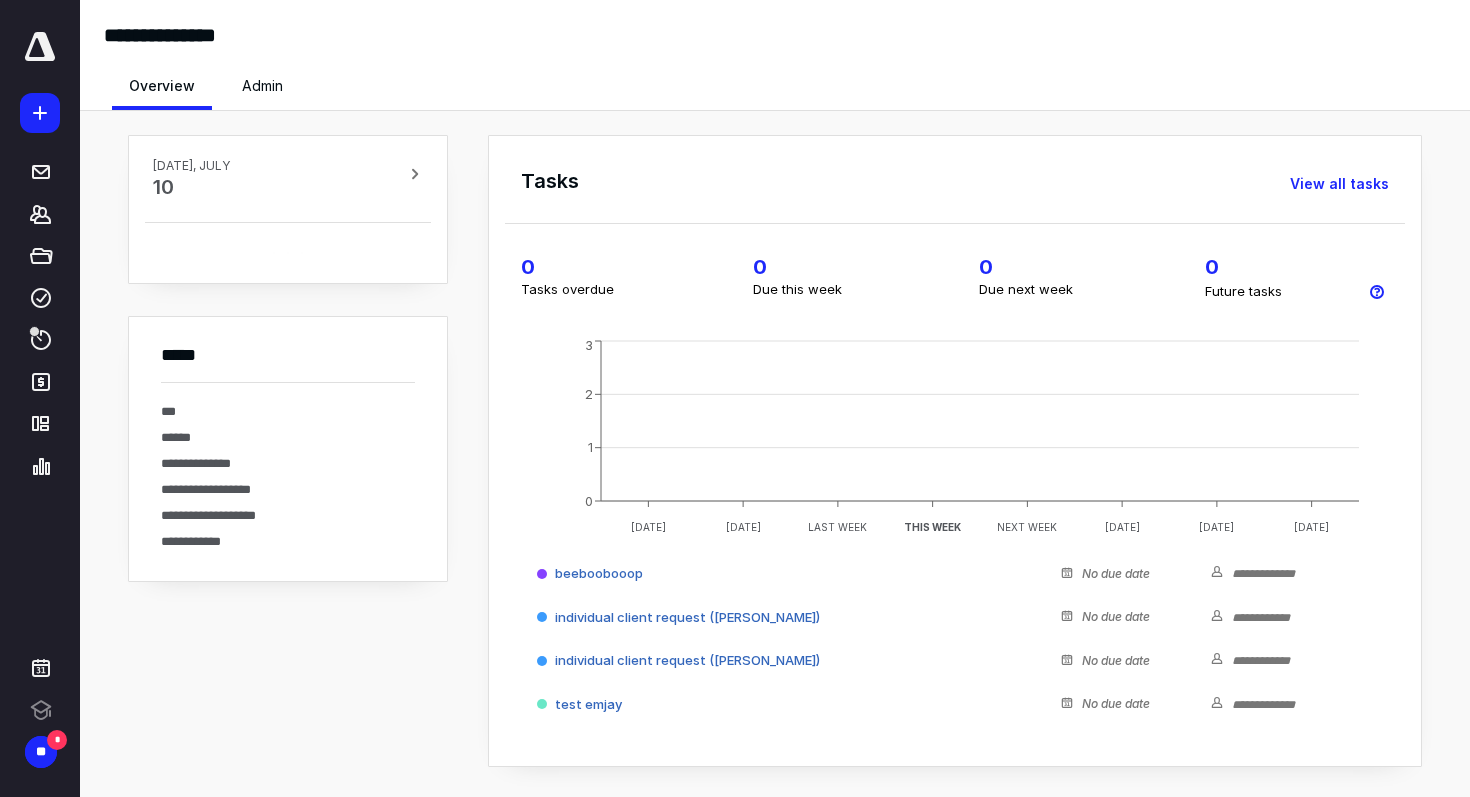 scroll, scrollTop: 0, scrollLeft: 0, axis: both 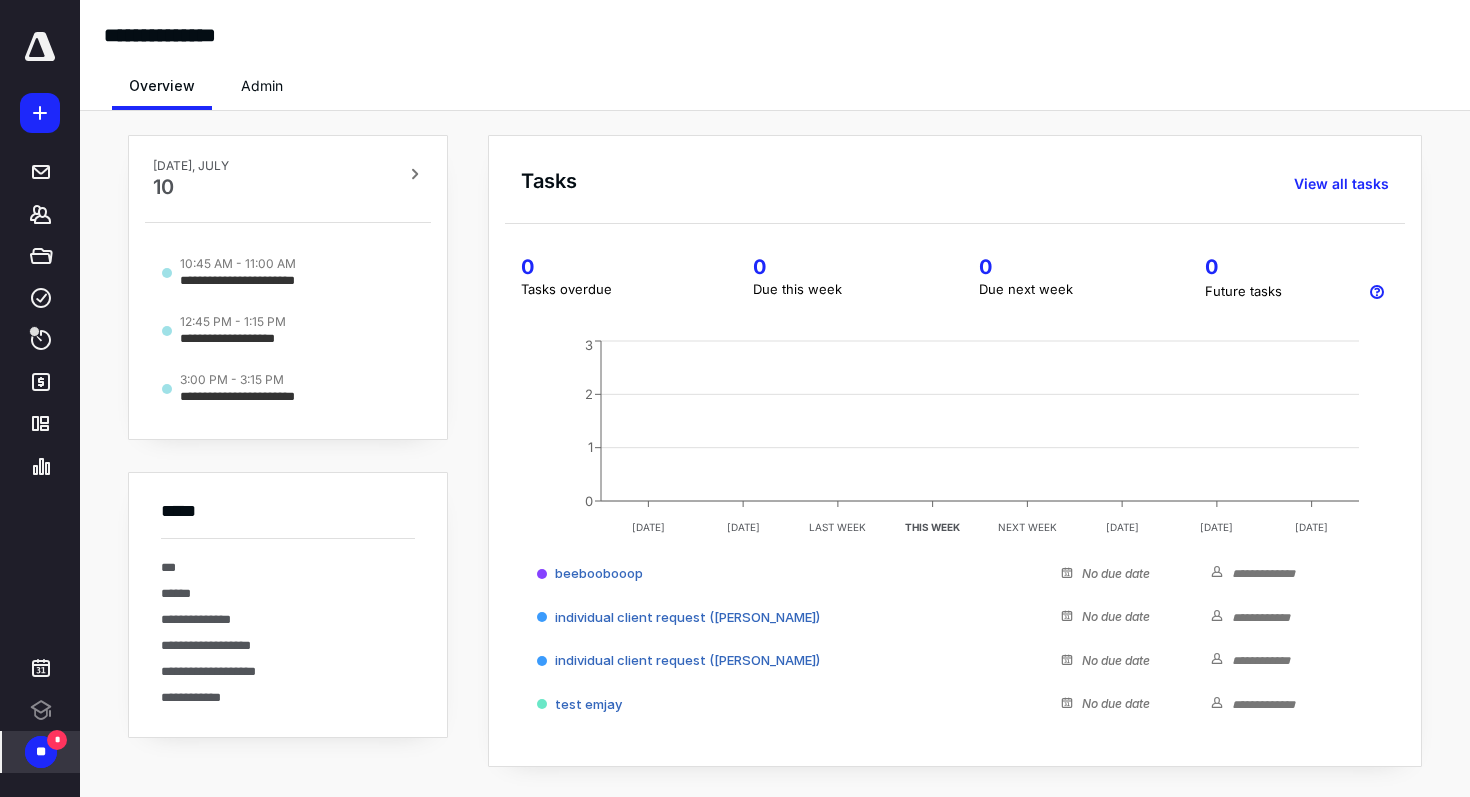 click on "**" at bounding box center [41, 752] 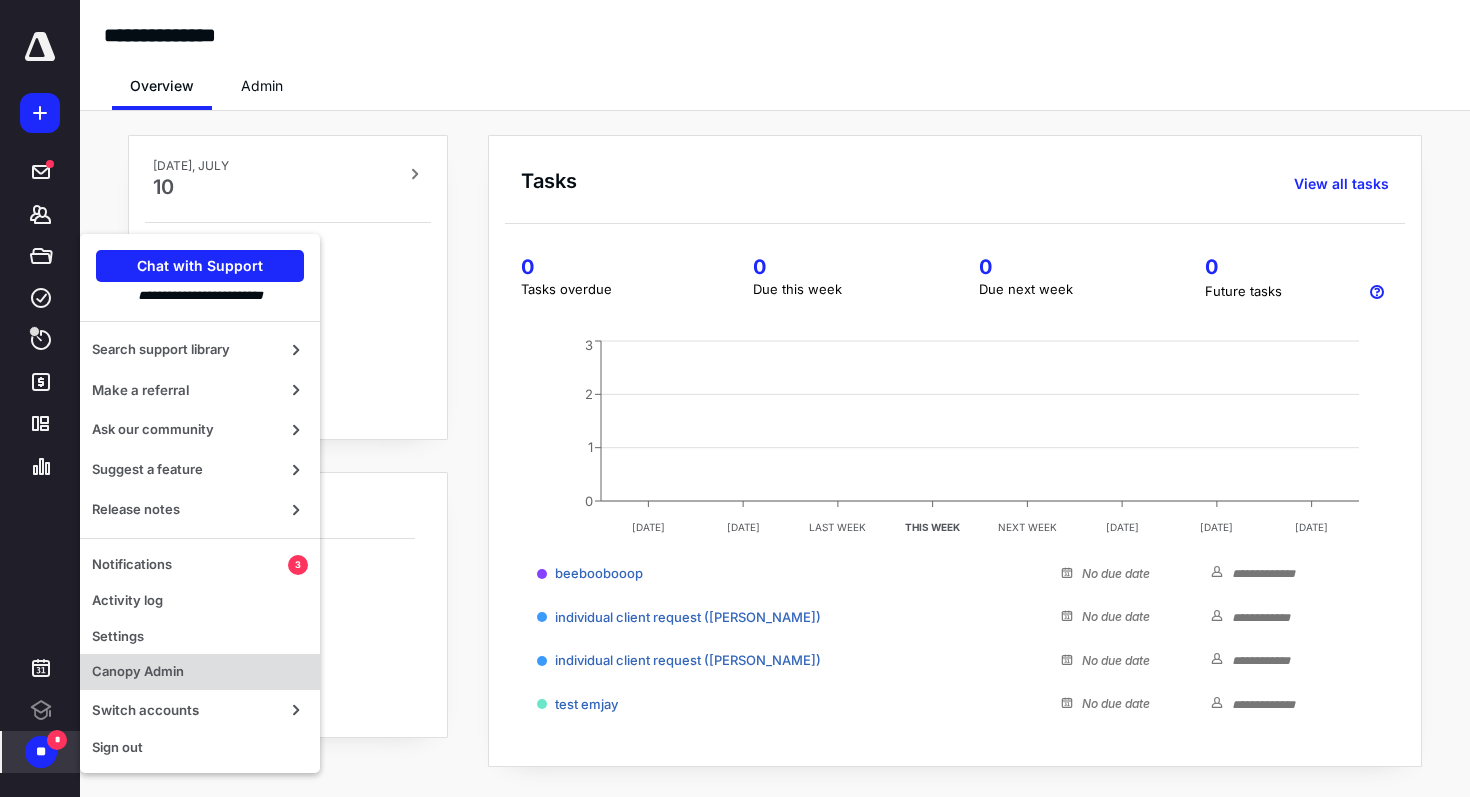 scroll, scrollTop: 0, scrollLeft: 0, axis: both 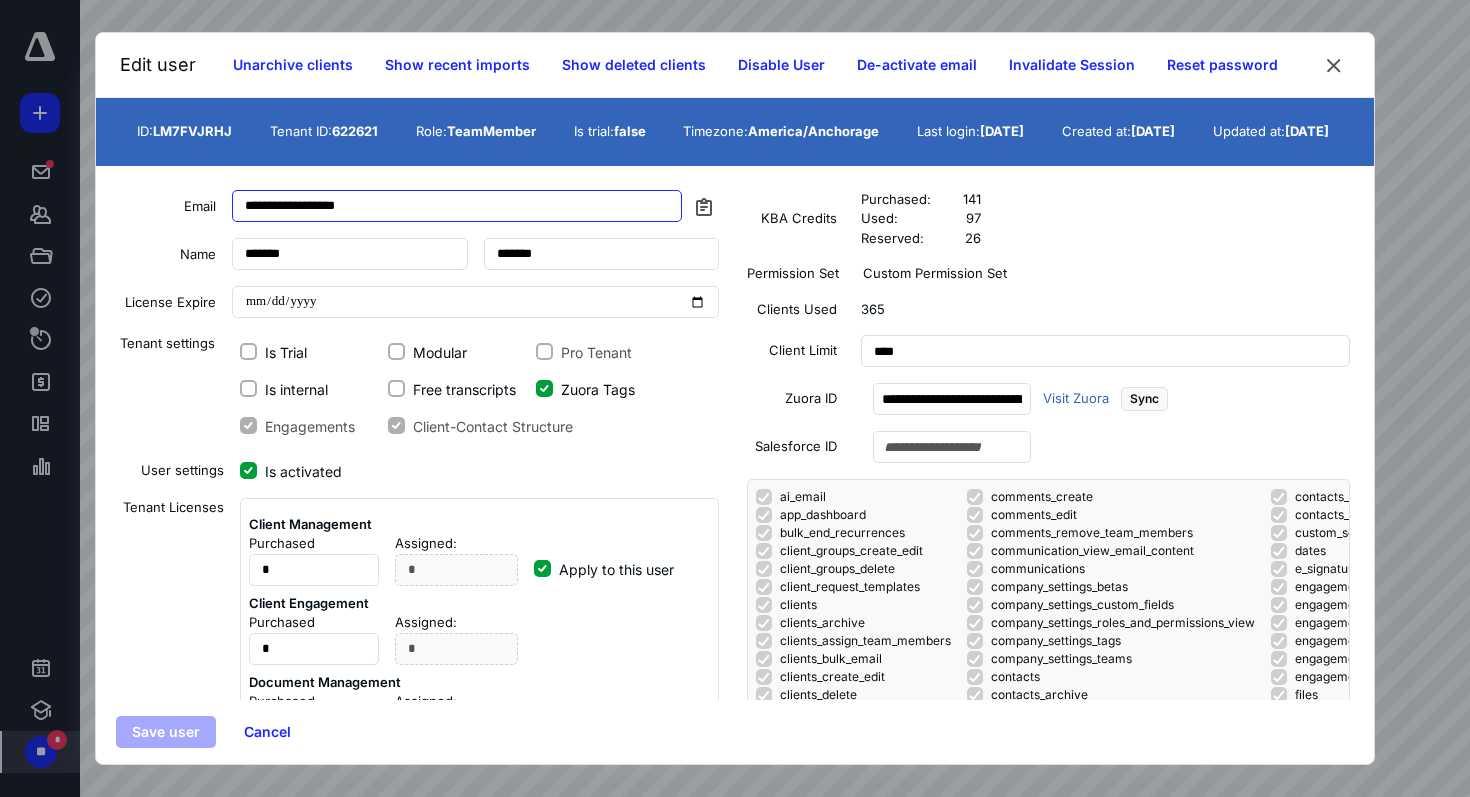 click on "**********" at bounding box center [457, 206] 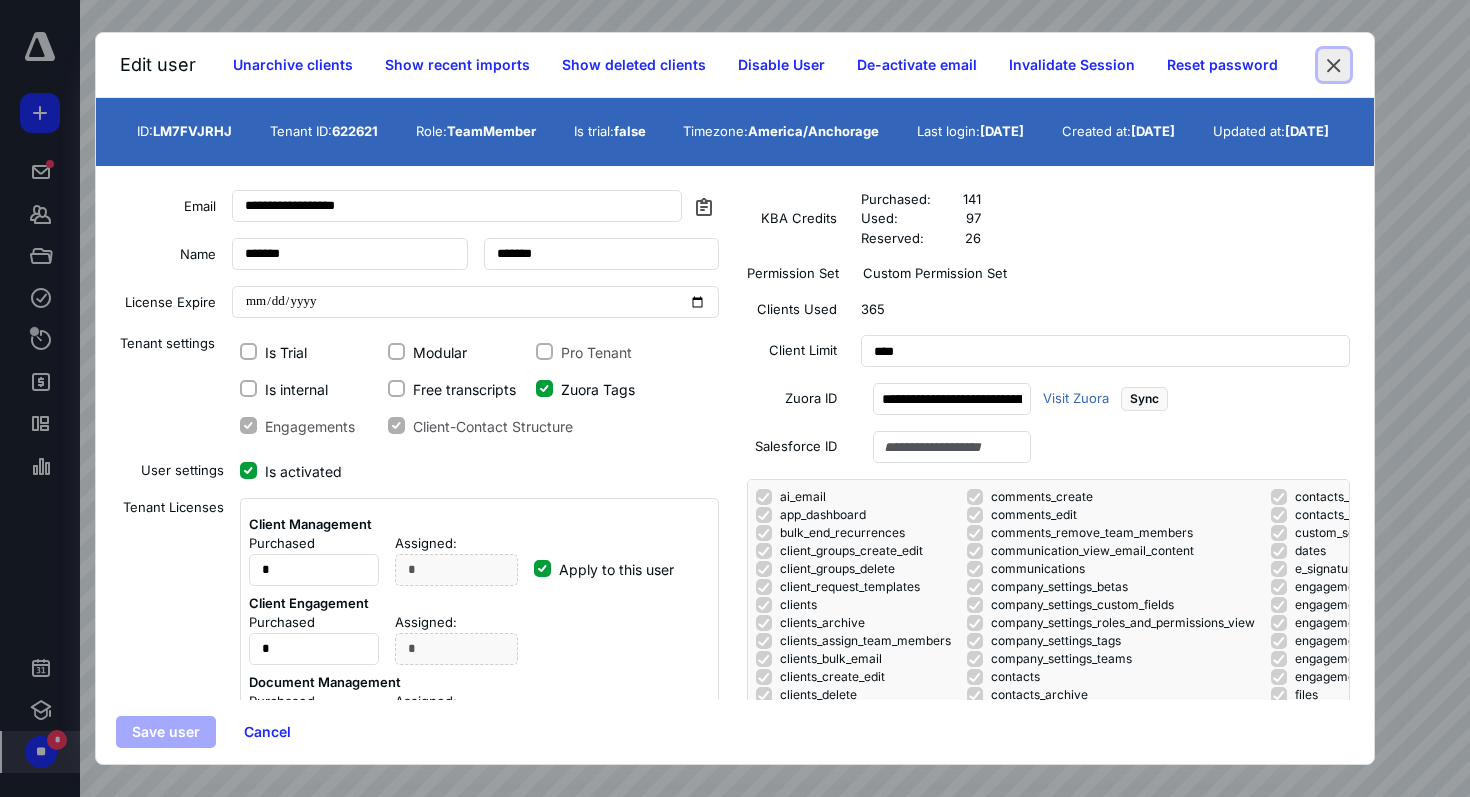 click at bounding box center [1334, 65] 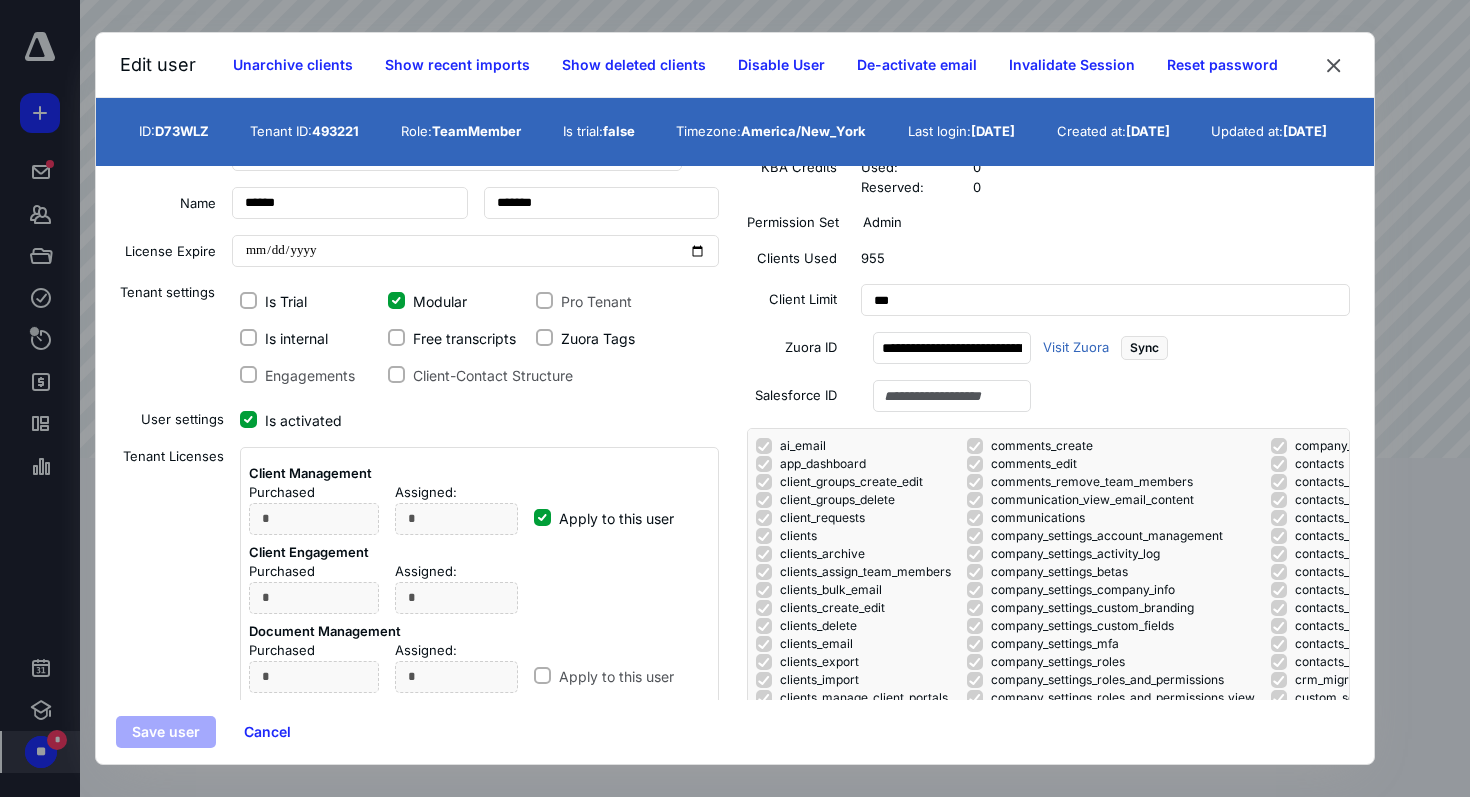 scroll, scrollTop: 202, scrollLeft: 0, axis: vertical 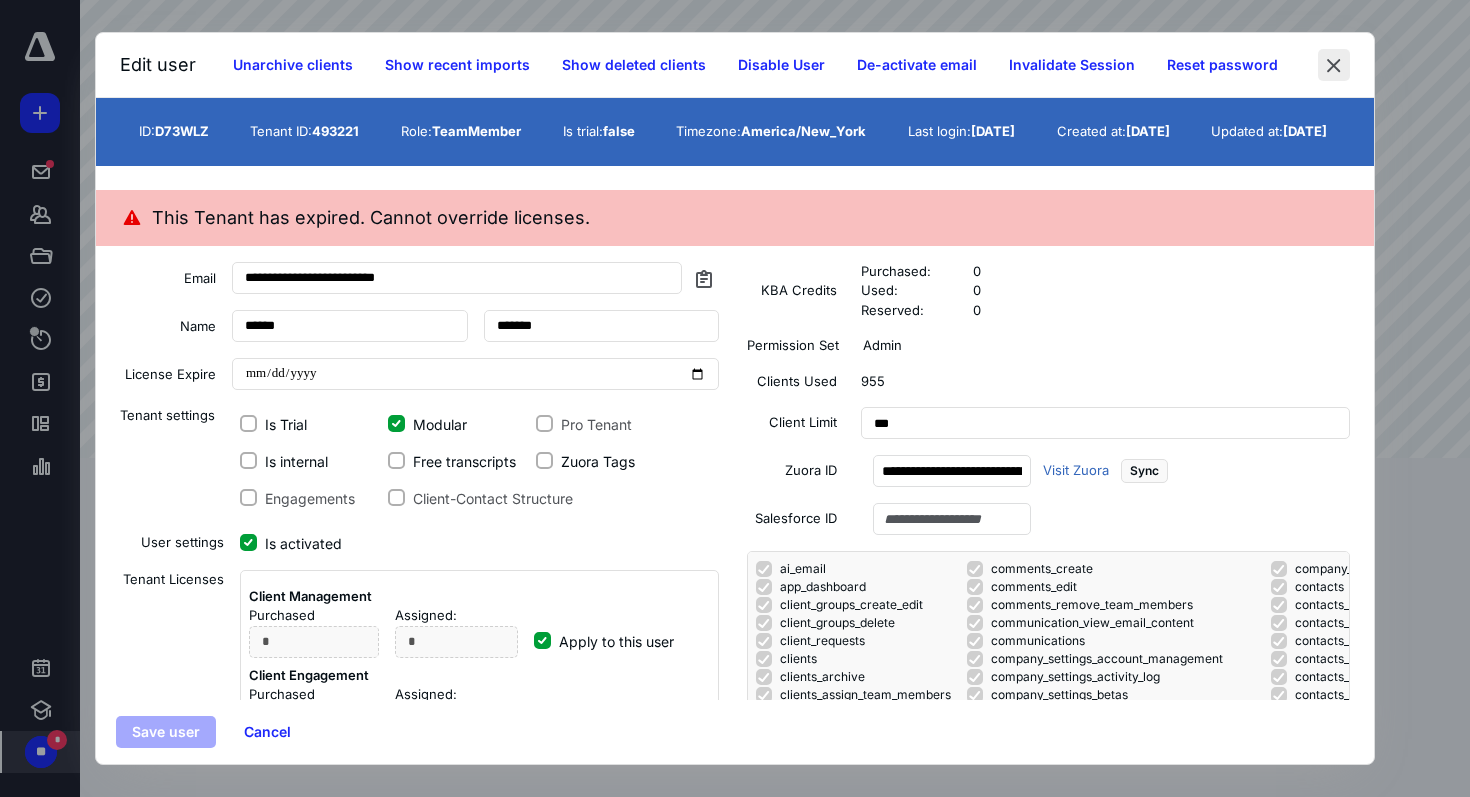 click at bounding box center (1334, 65) 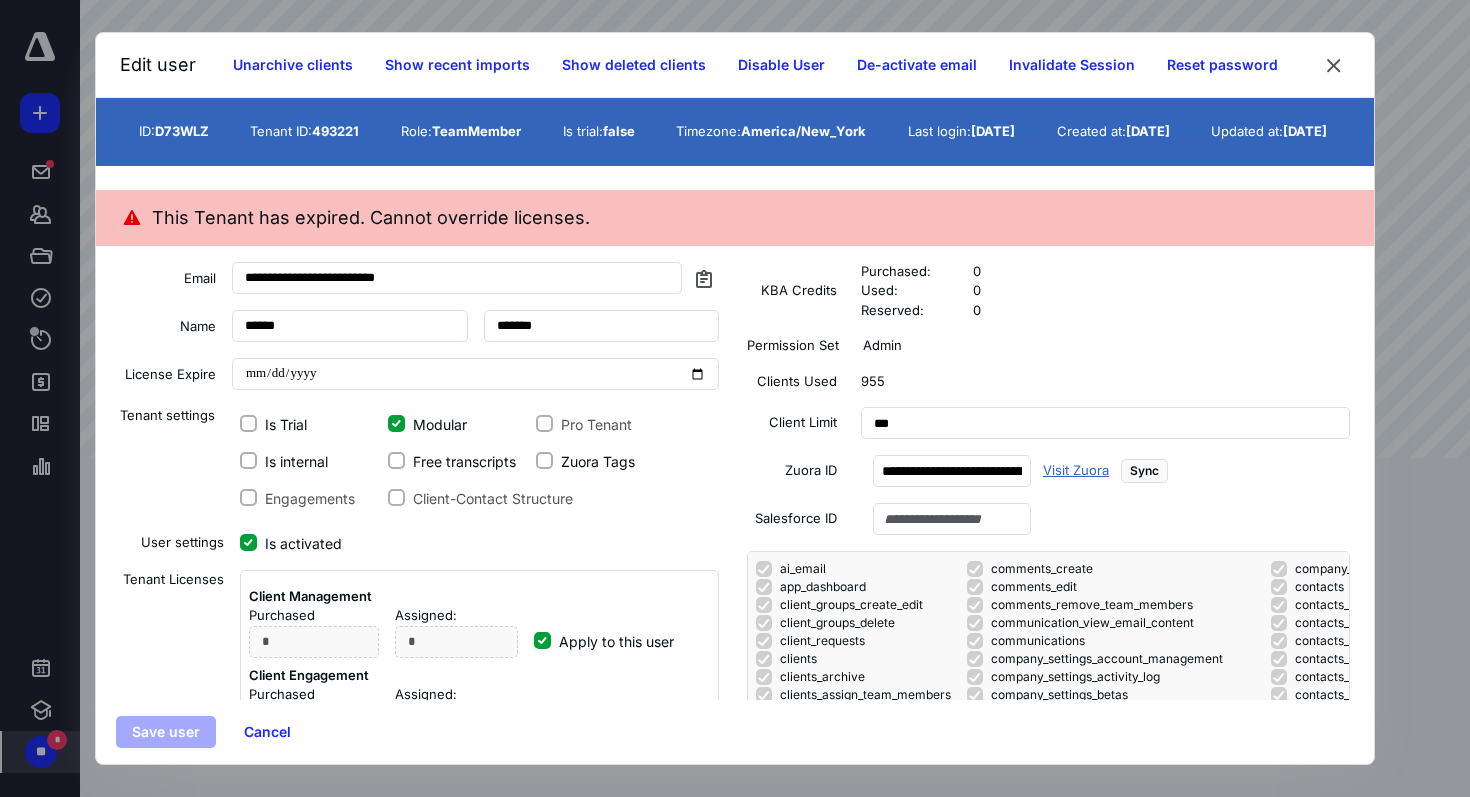 click on "Visit Zuora" at bounding box center (1076, 471) 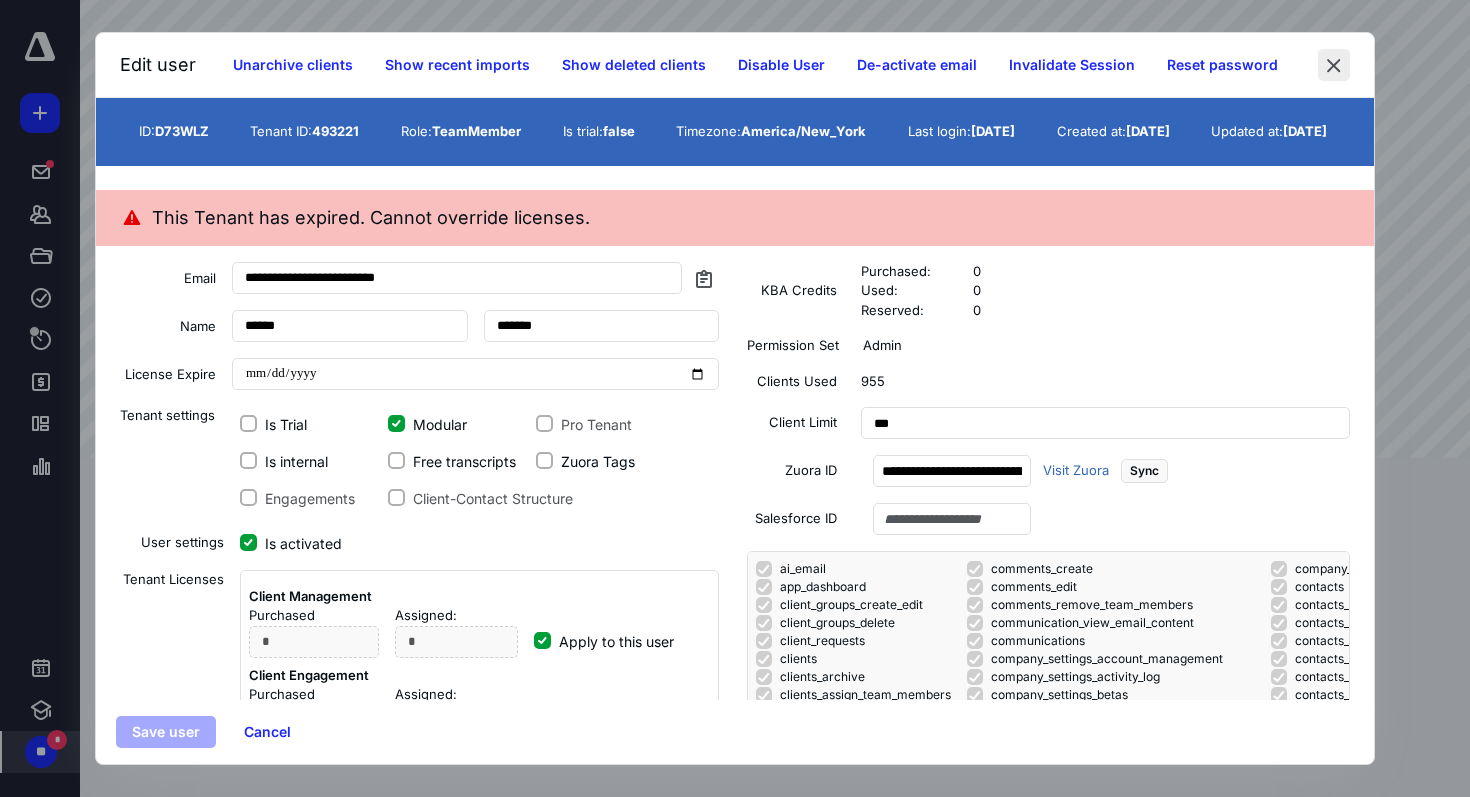 click at bounding box center (1334, 65) 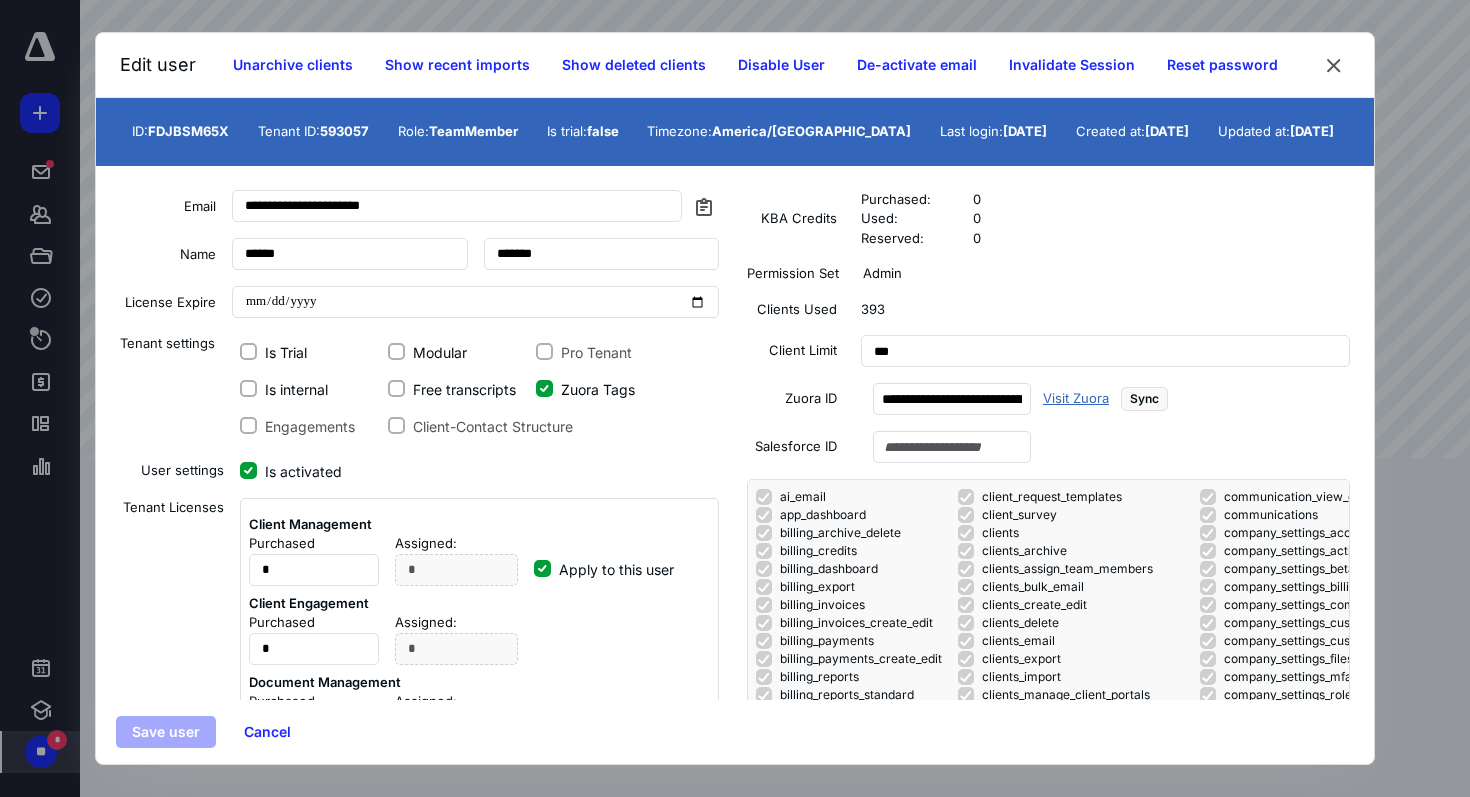 click on "Visit Zuora" at bounding box center [1076, 399] 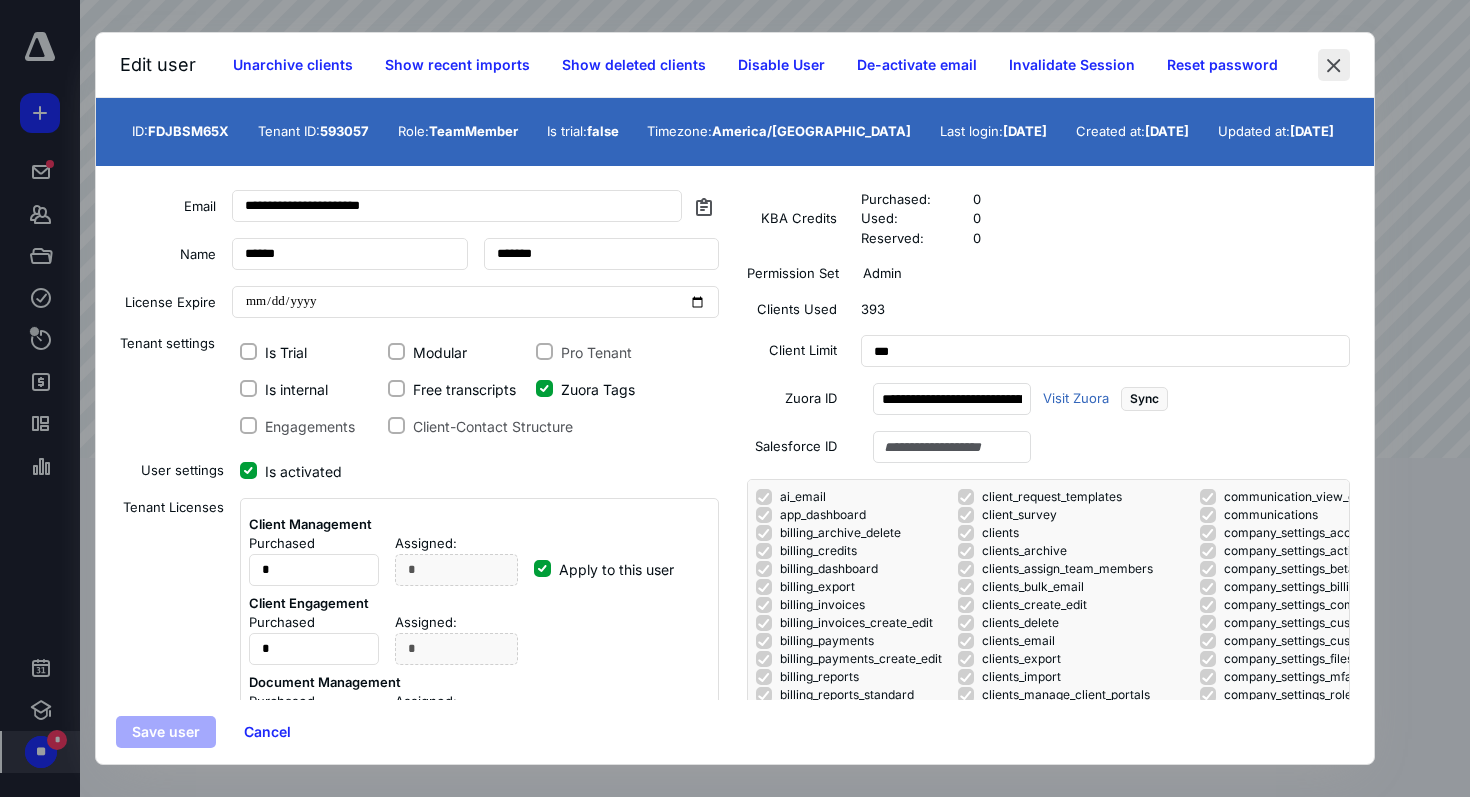 click at bounding box center (1334, 65) 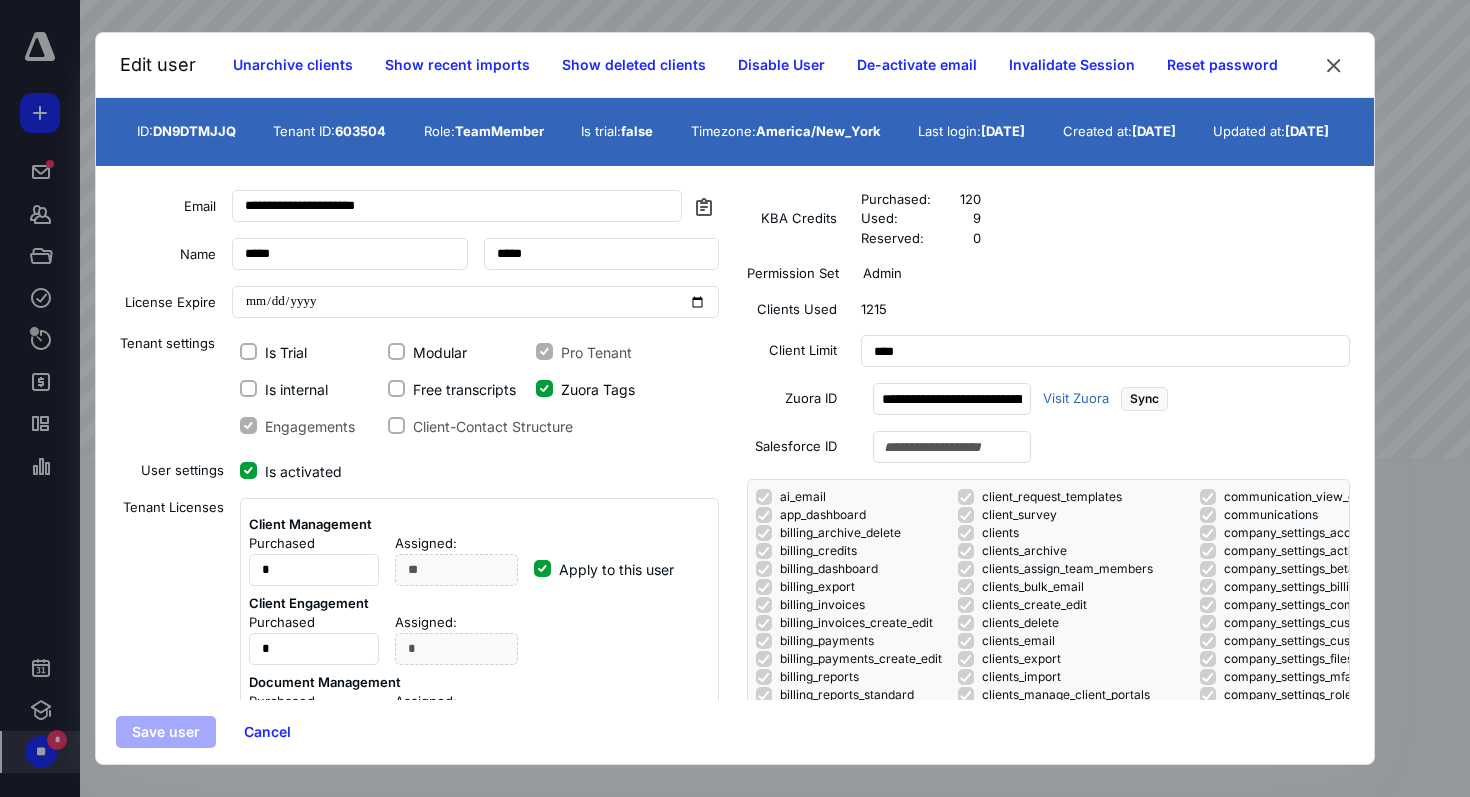 click on "**********" at bounding box center [957, 399] 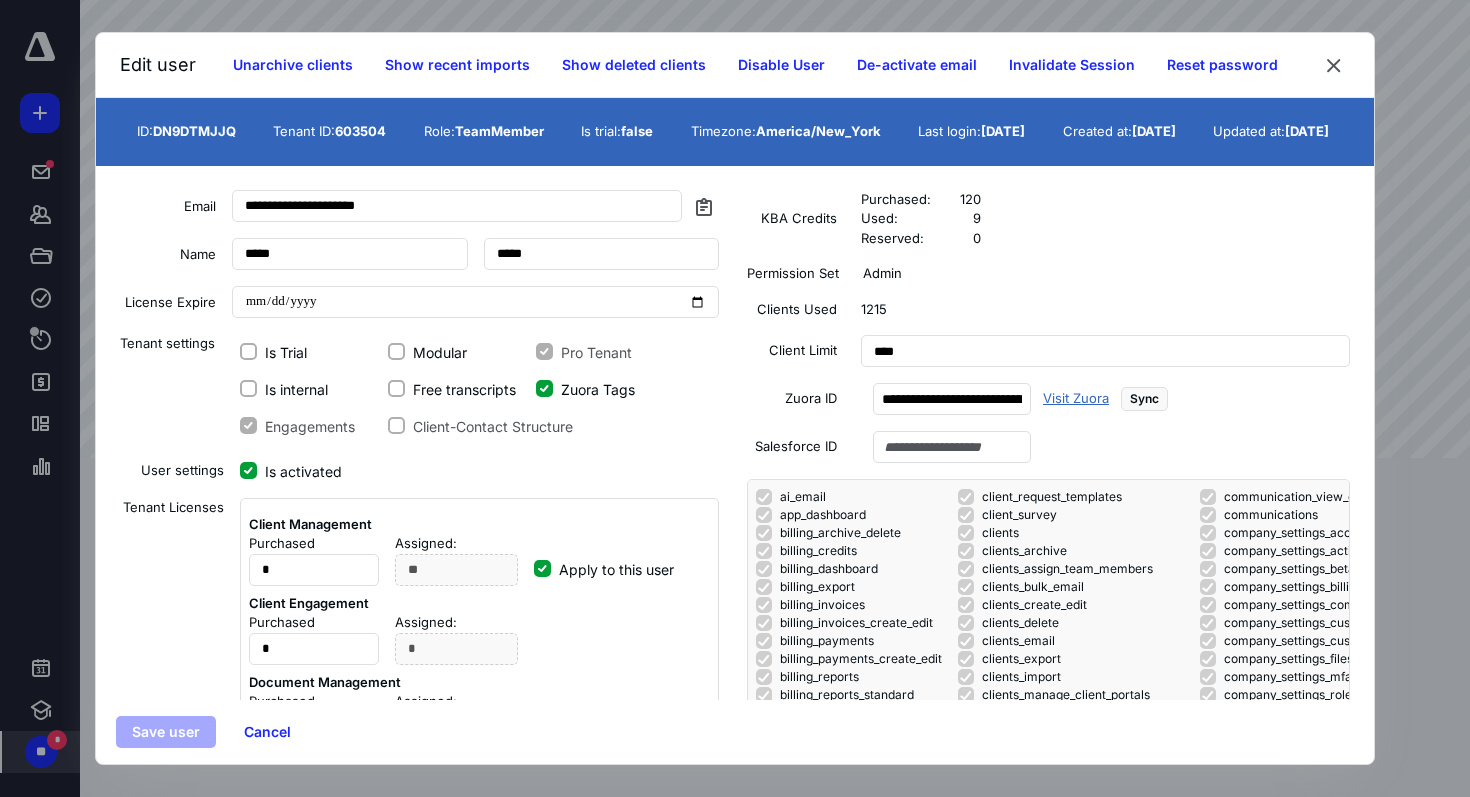 click on "Visit Zuora" at bounding box center (1076, 399) 